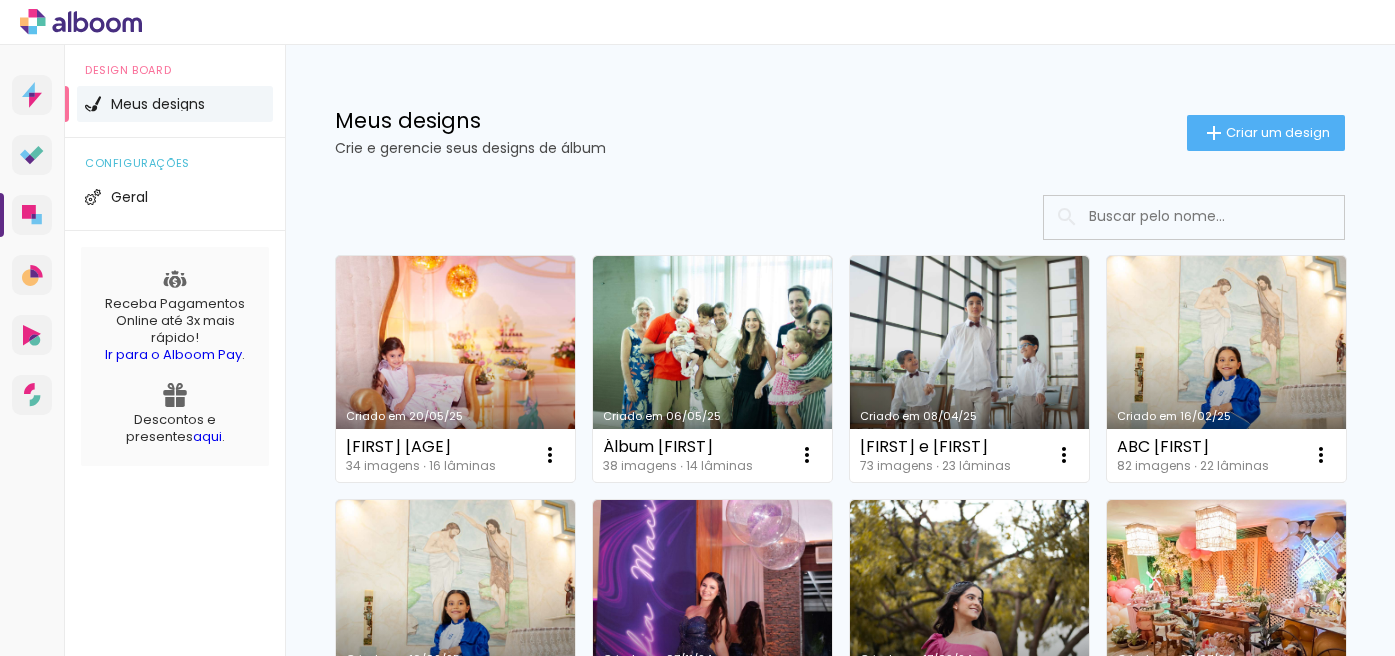 scroll, scrollTop: 0, scrollLeft: 0, axis: both 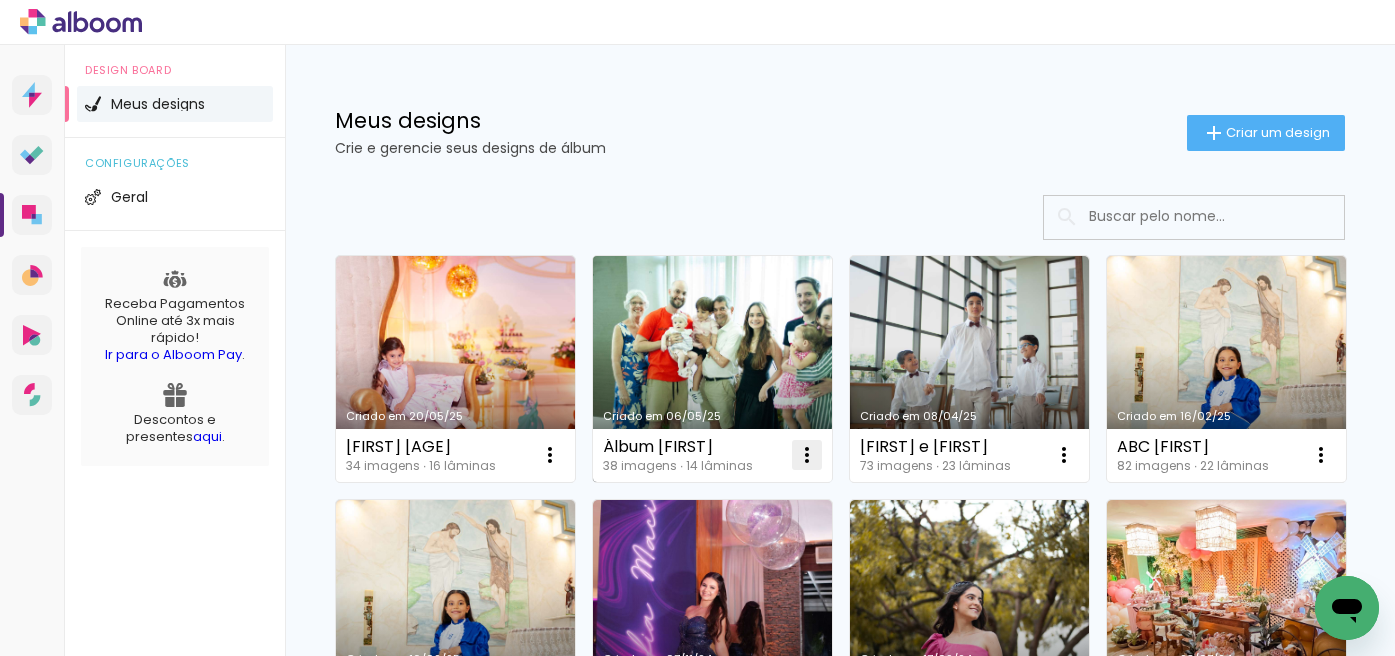 click at bounding box center (550, 455) 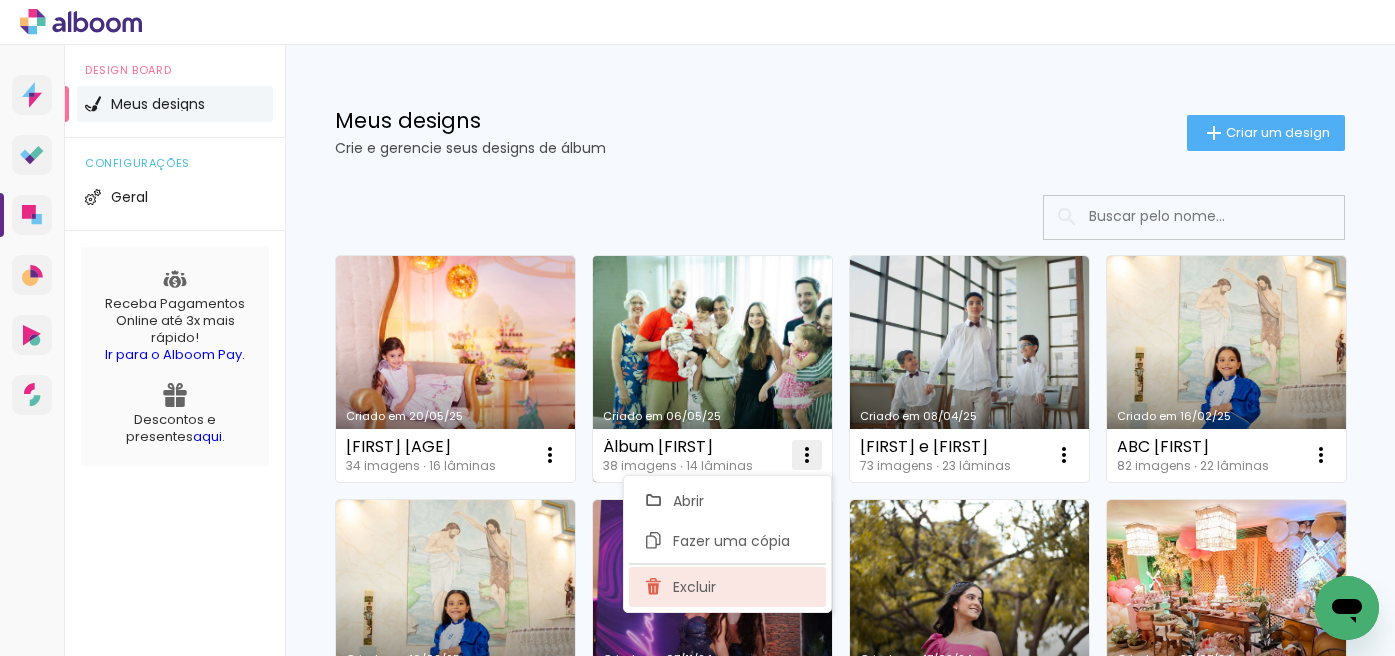 click on "Excluir" 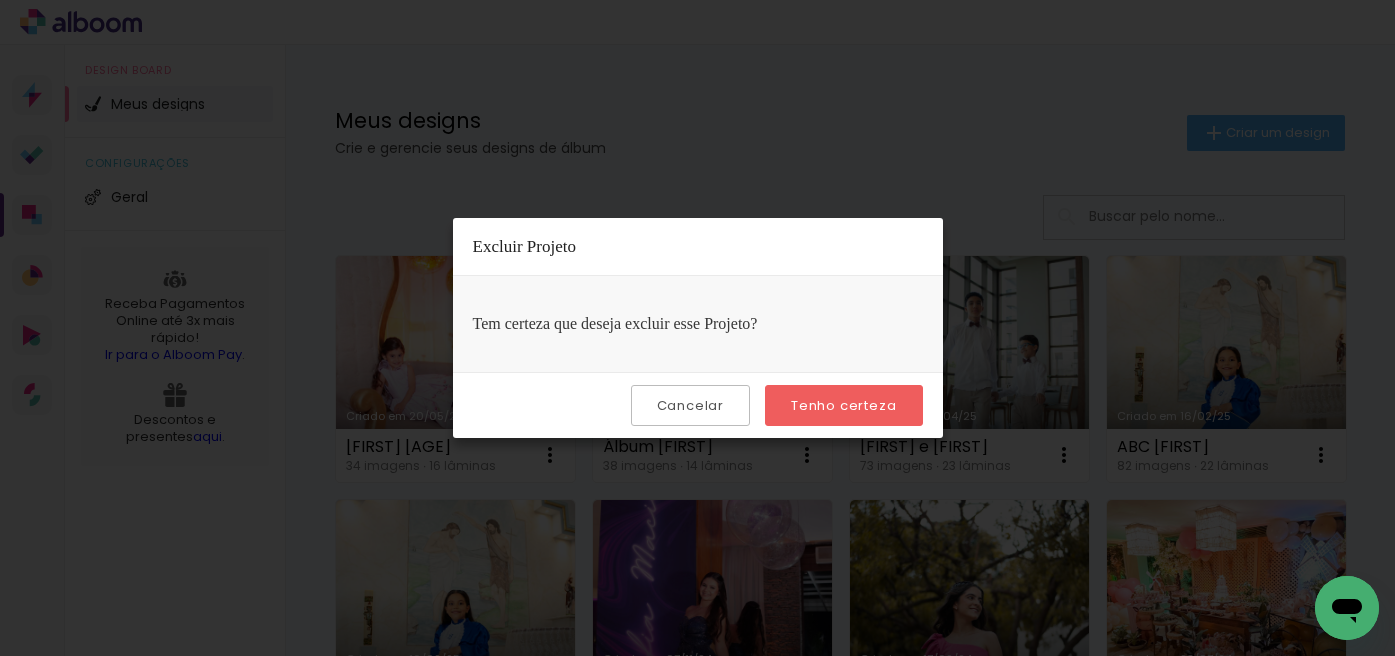 click on "Tenho certeza" at bounding box center [843, 405] 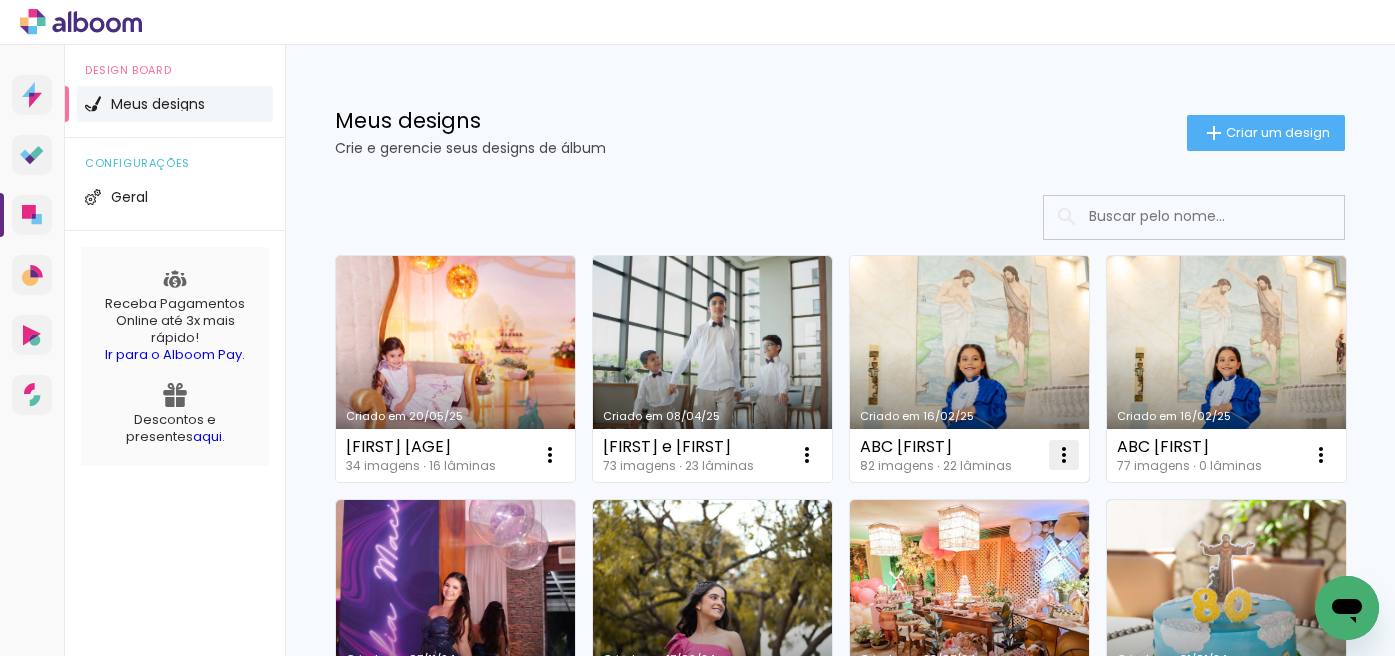 click at bounding box center [550, 455] 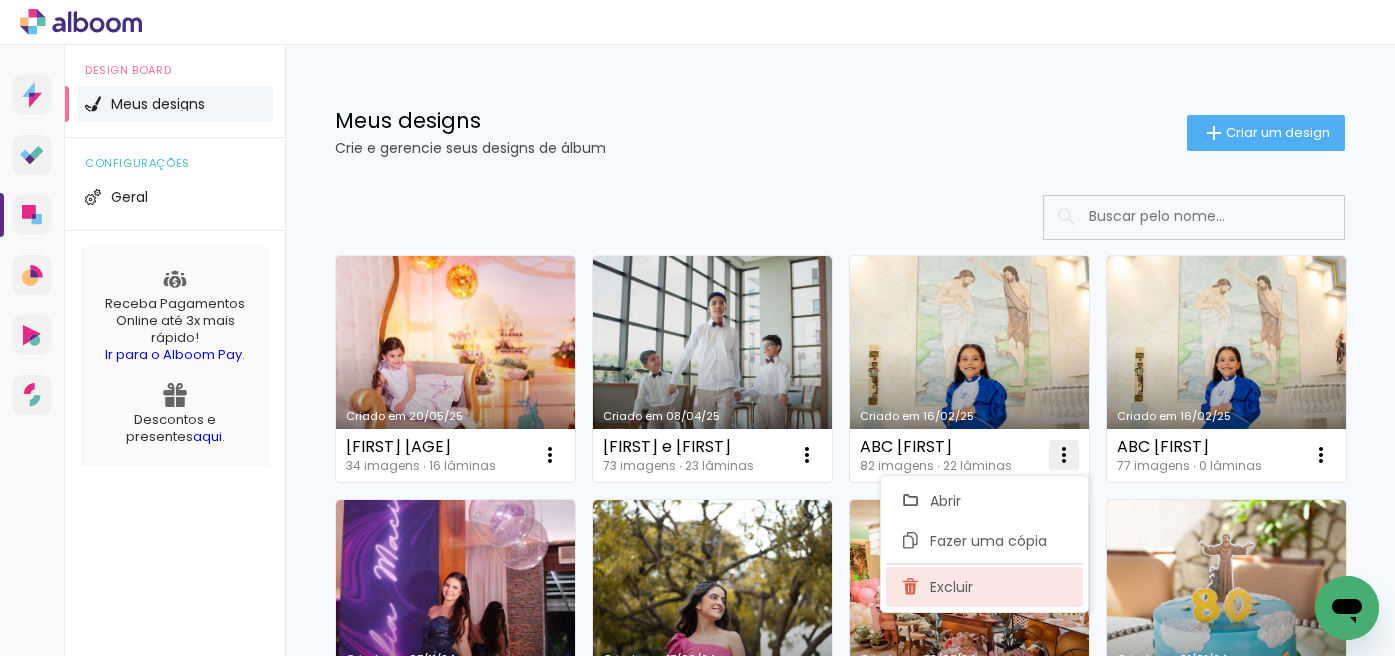 click on "Excluir" 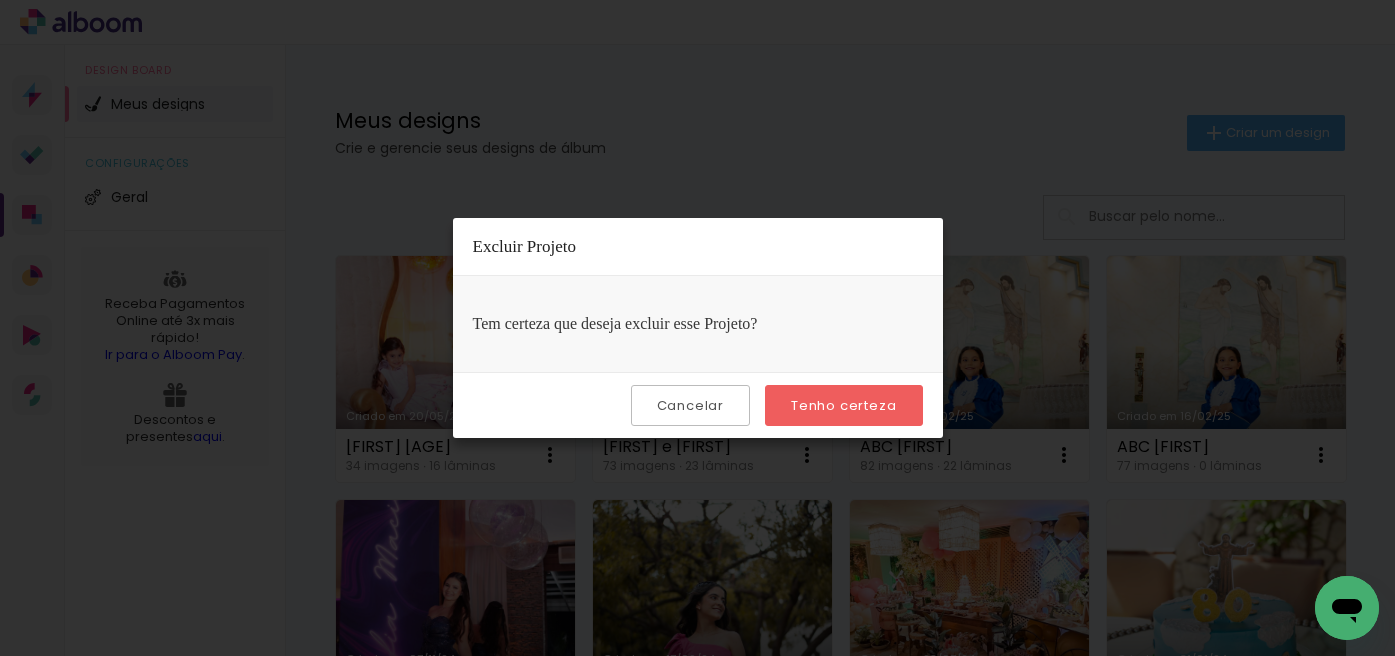 click on "Tenho certeza" at bounding box center (843, 405) 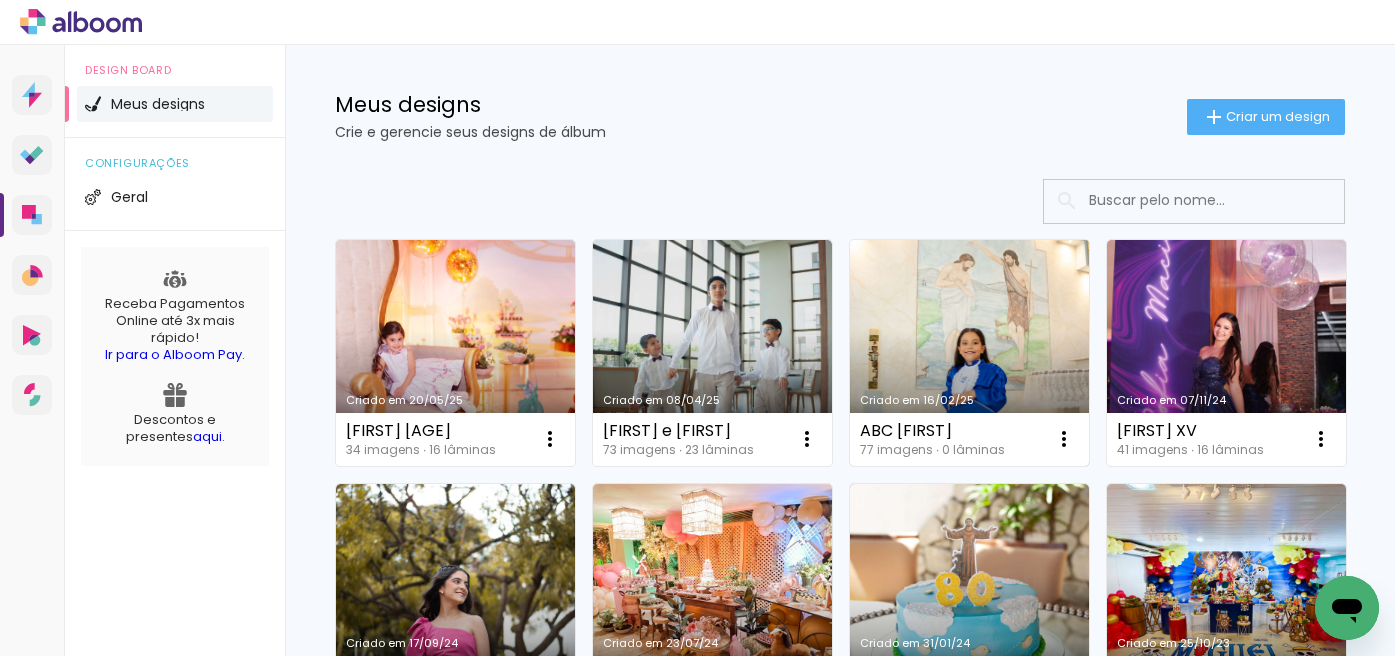 scroll, scrollTop: 12, scrollLeft: 0, axis: vertical 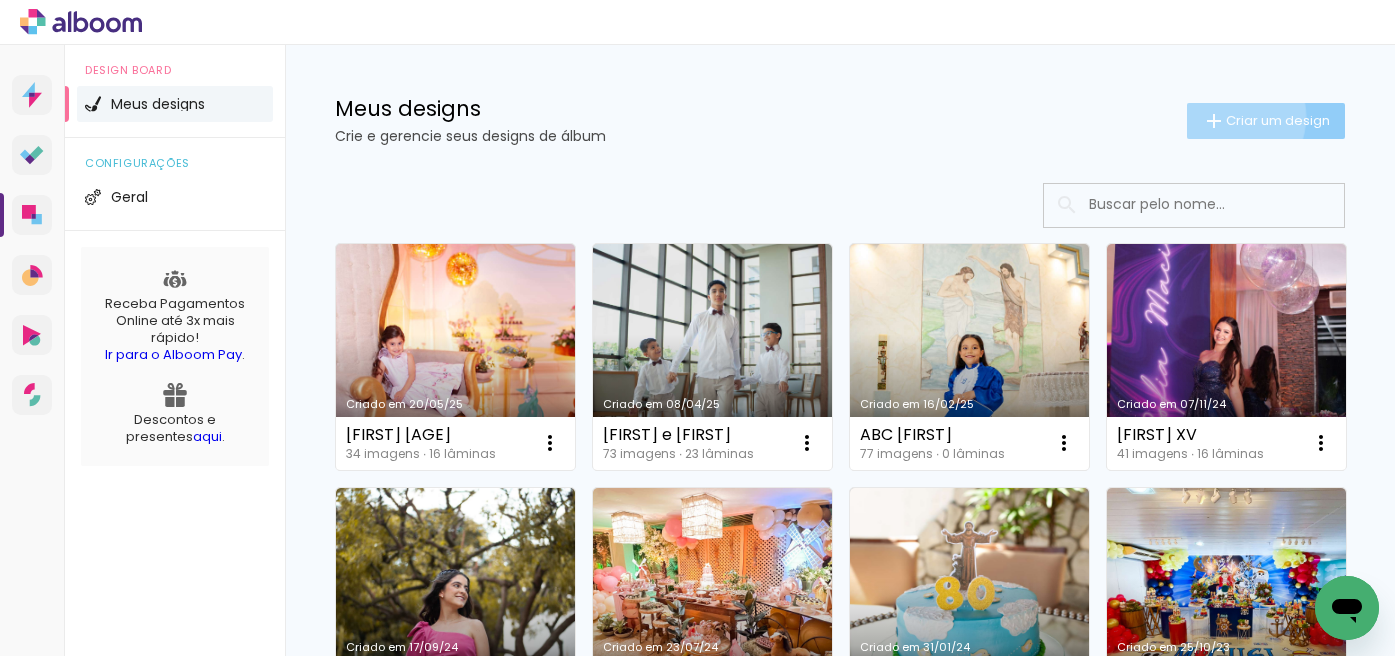 click 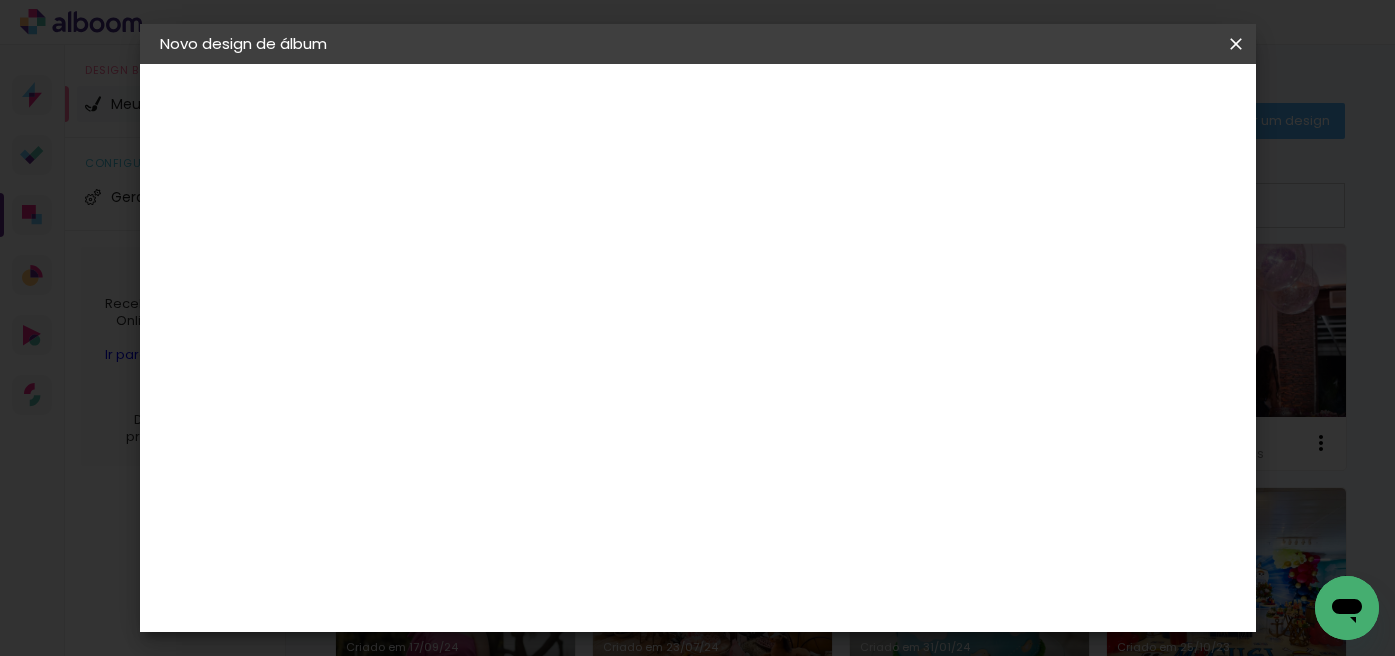 click at bounding box center (487, 268) 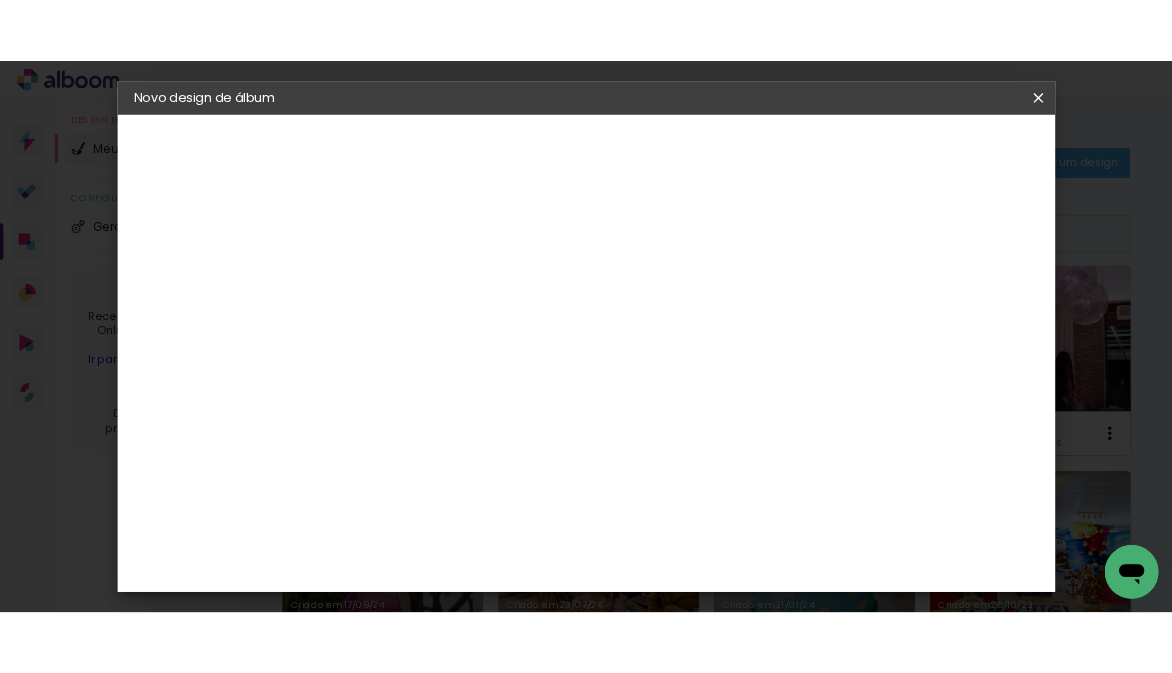 scroll, scrollTop: 305, scrollLeft: 0, axis: vertical 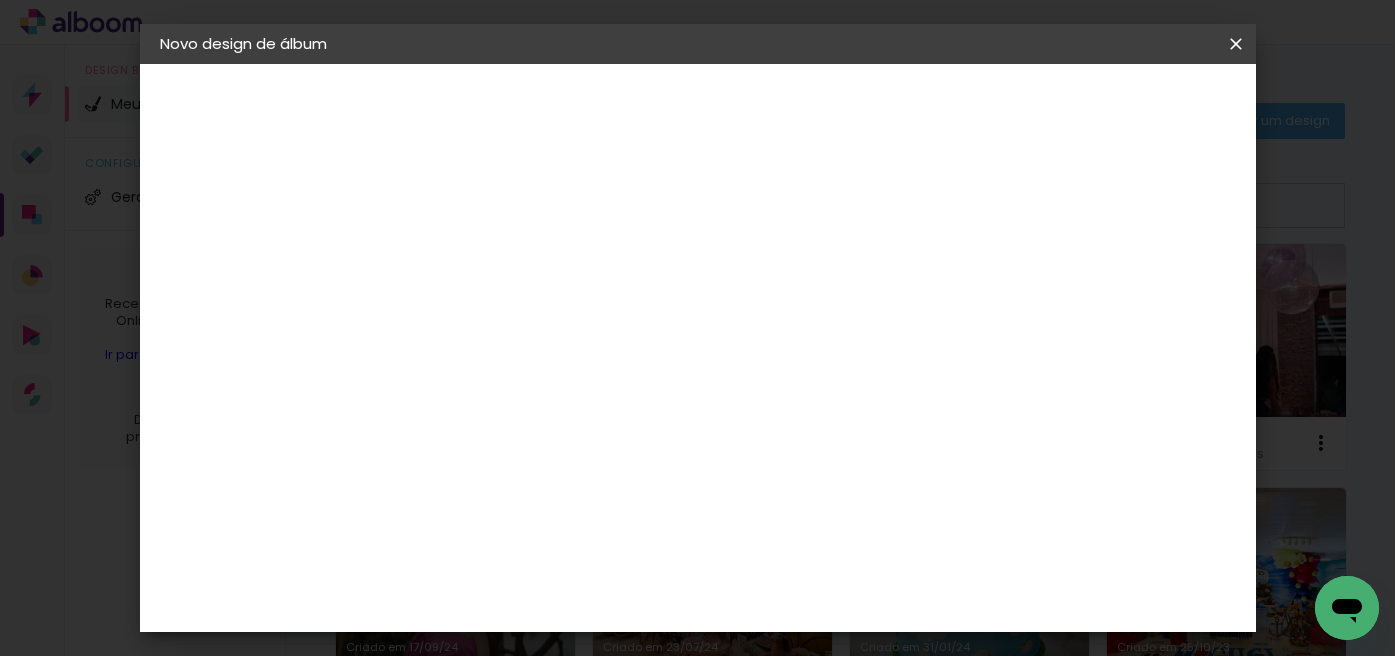 type on "50" 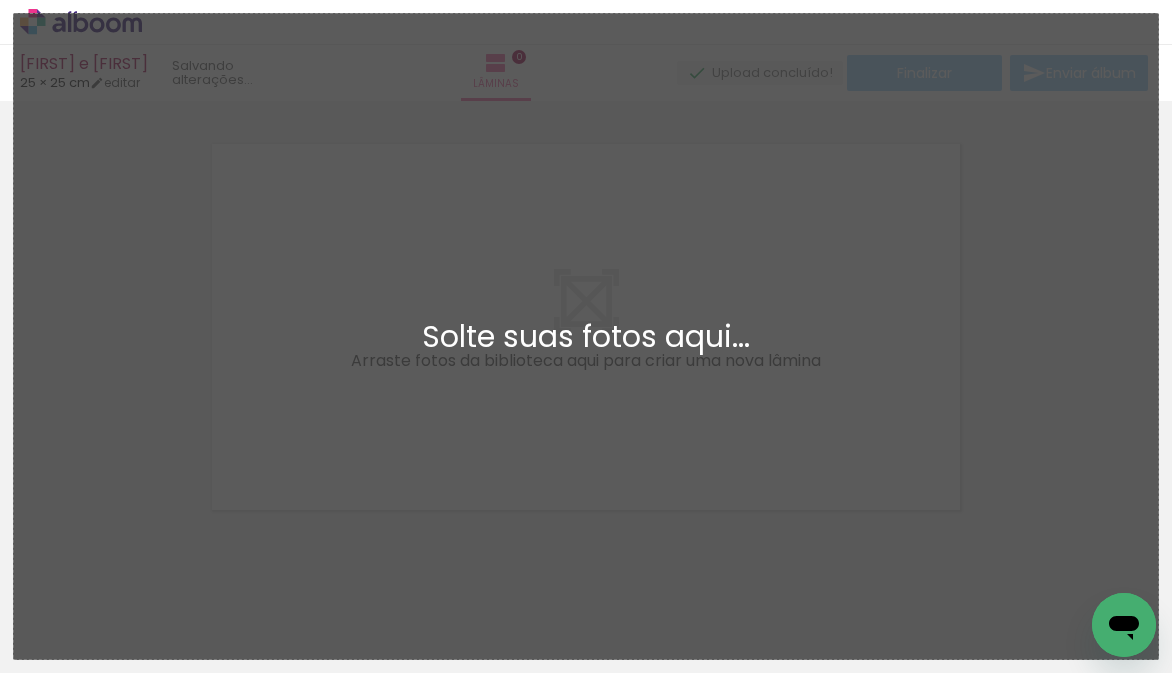 scroll, scrollTop: 25, scrollLeft: 0, axis: vertical 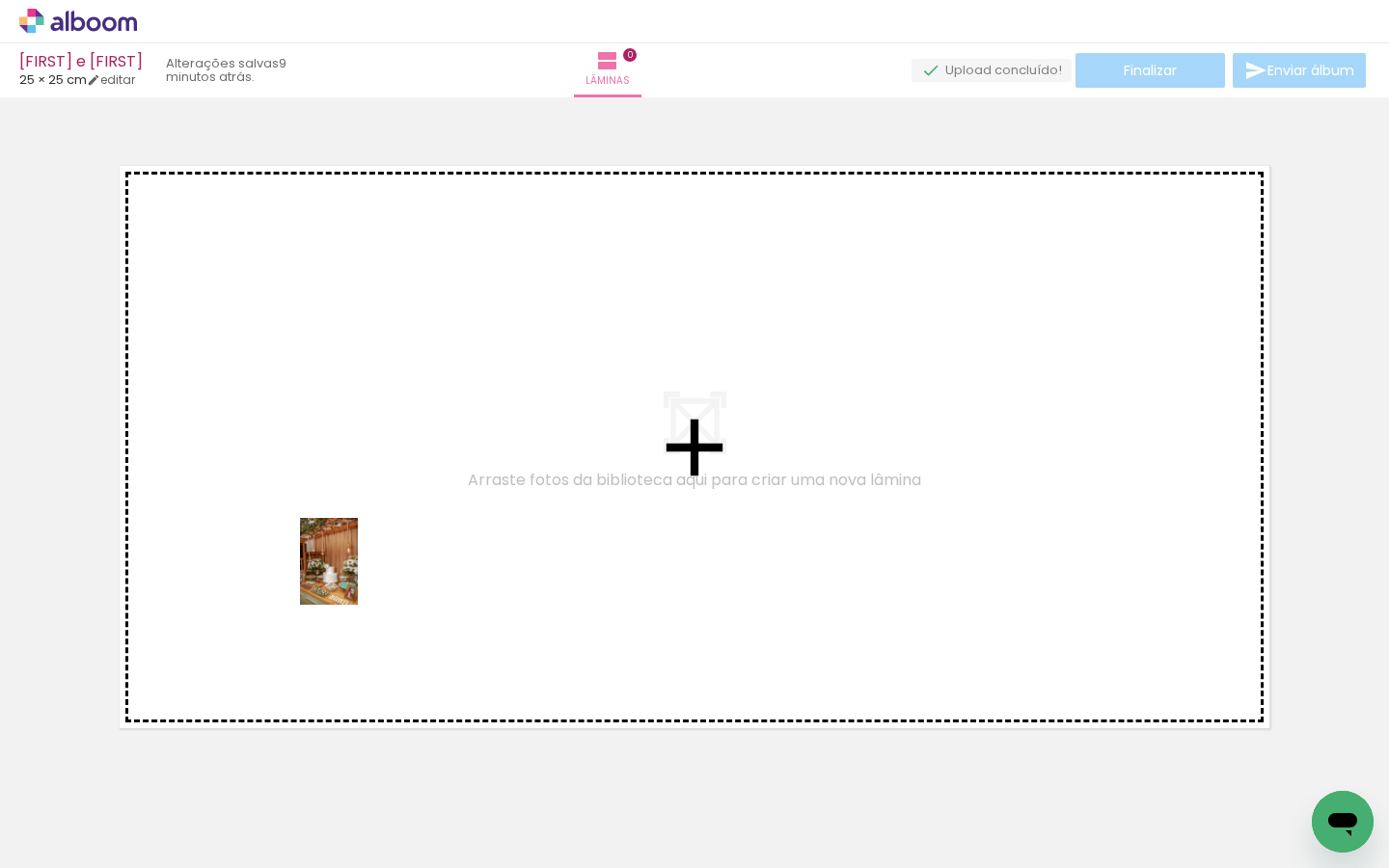 drag, startPoint x: 193, startPoint y: 800, endPoint x: 359, endPoint y: 575, distance: 279.6087 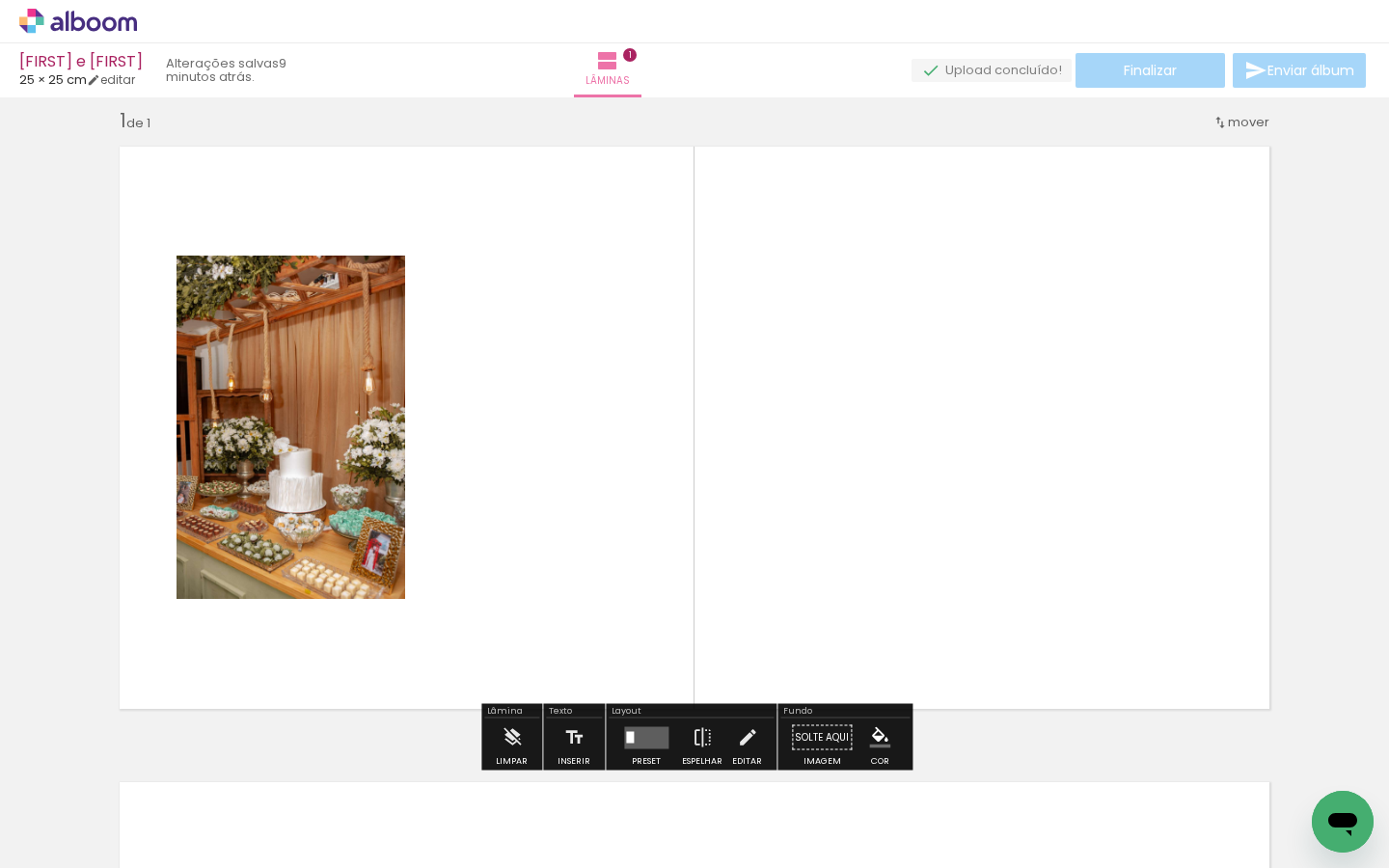 scroll, scrollTop: 24, scrollLeft: 0, axis: vertical 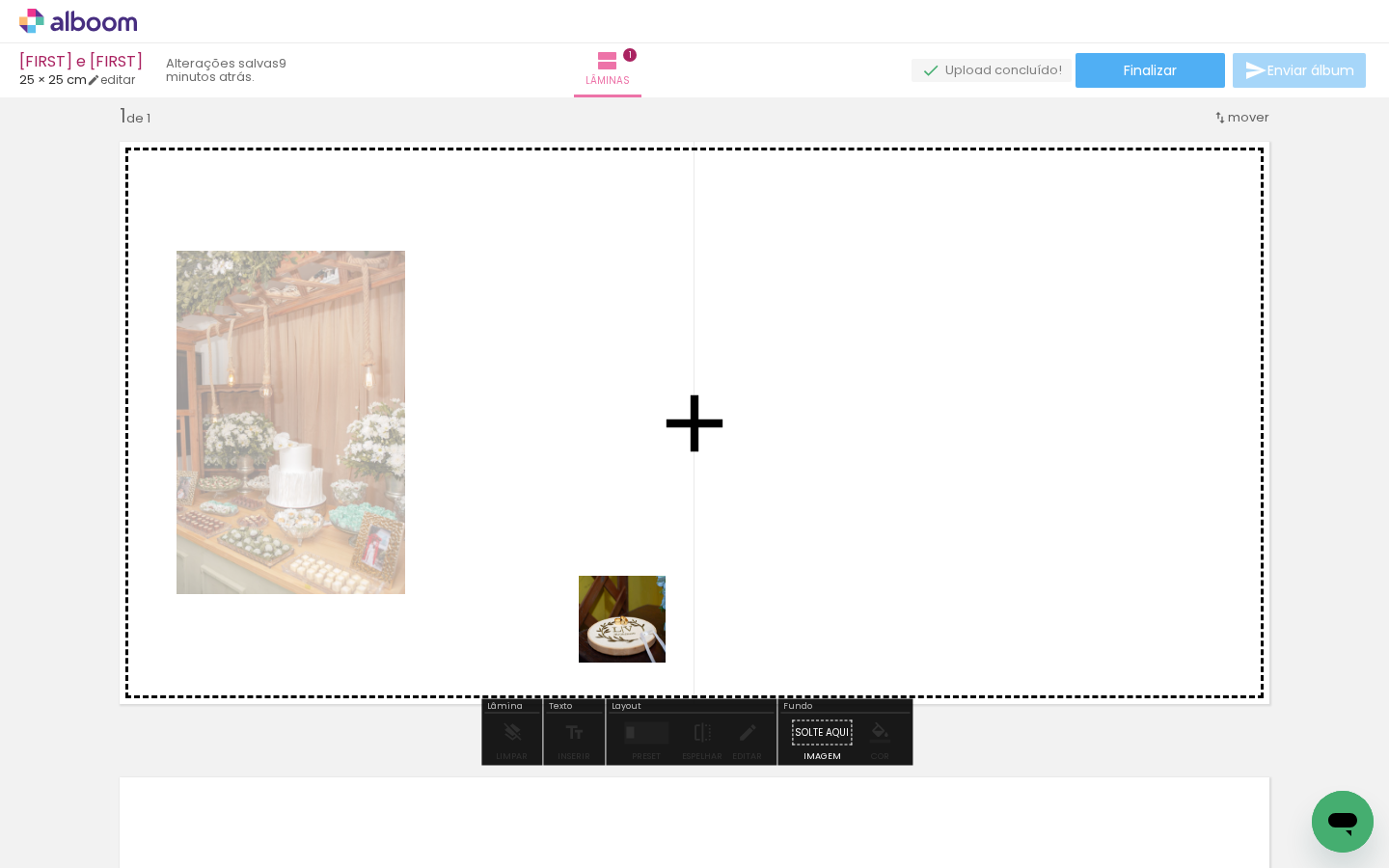 drag, startPoint x: 637, startPoint y: 824, endPoint x: 637, endPoint y: 609, distance: 215 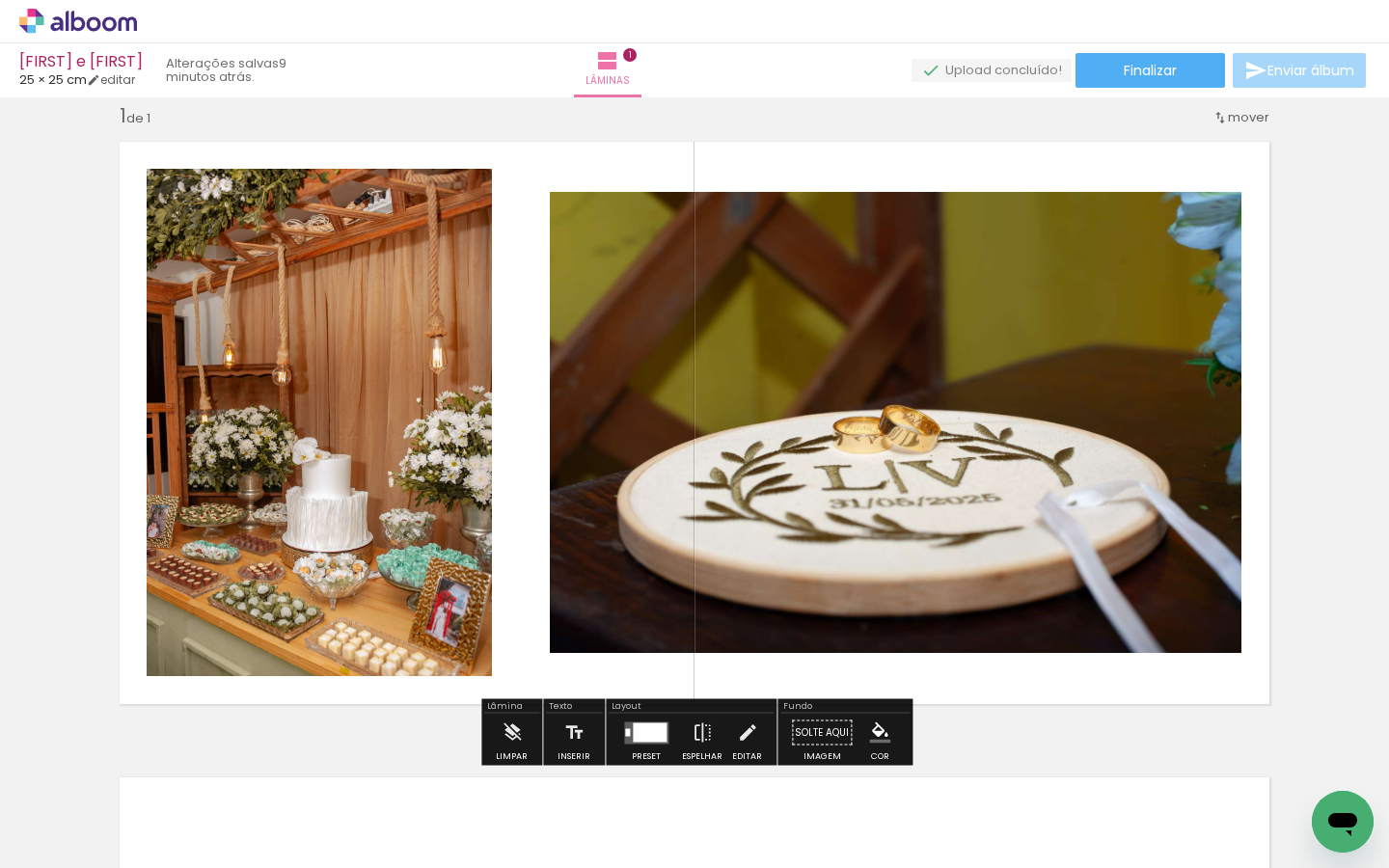 drag, startPoint x: 901, startPoint y: 20, endPoint x: 901, endPoint y: 761, distance: 741 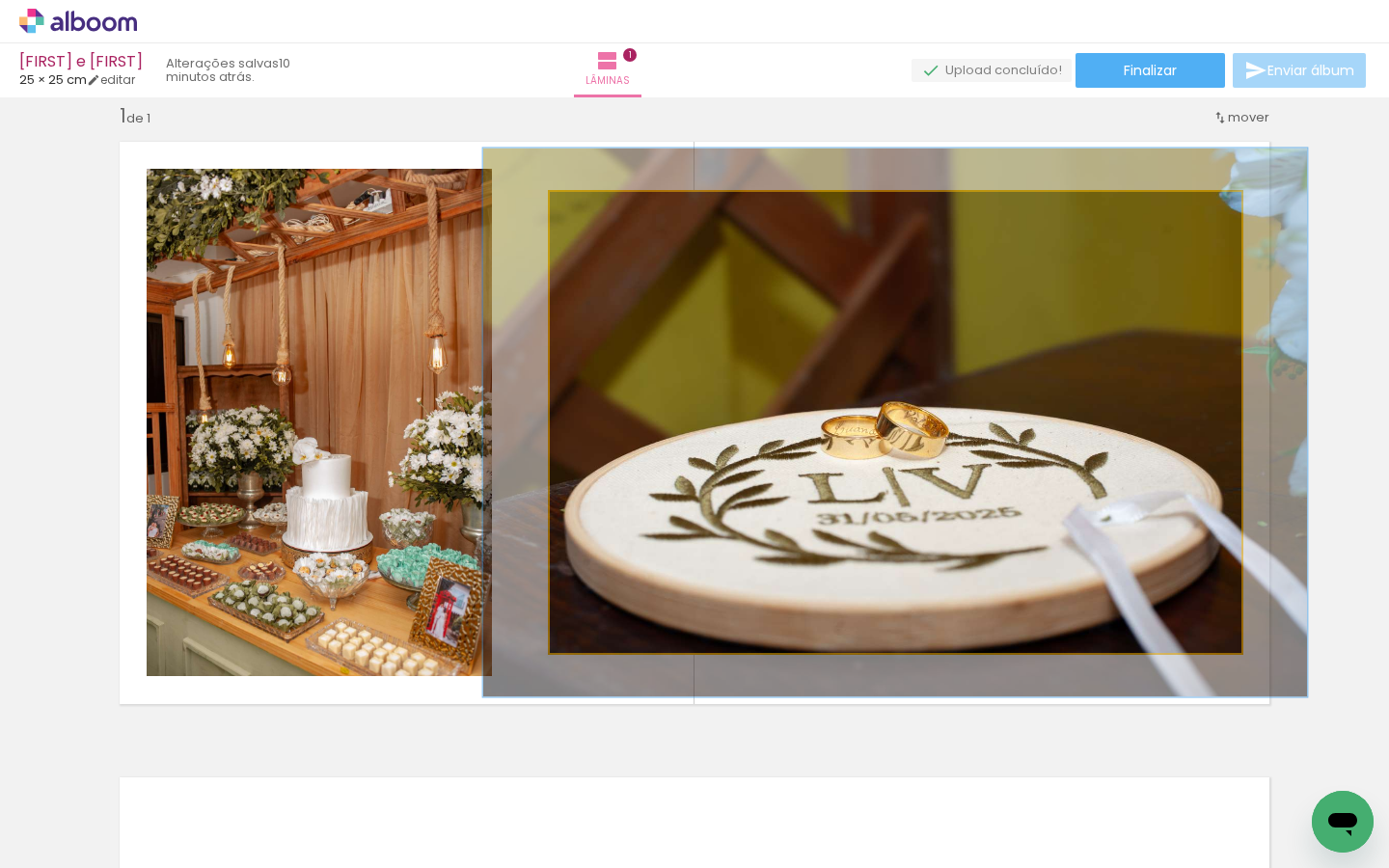 drag, startPoint x: 599, startPoint y: 214, endPoint x: 613, endPoint y: 215, distance: 14.035669 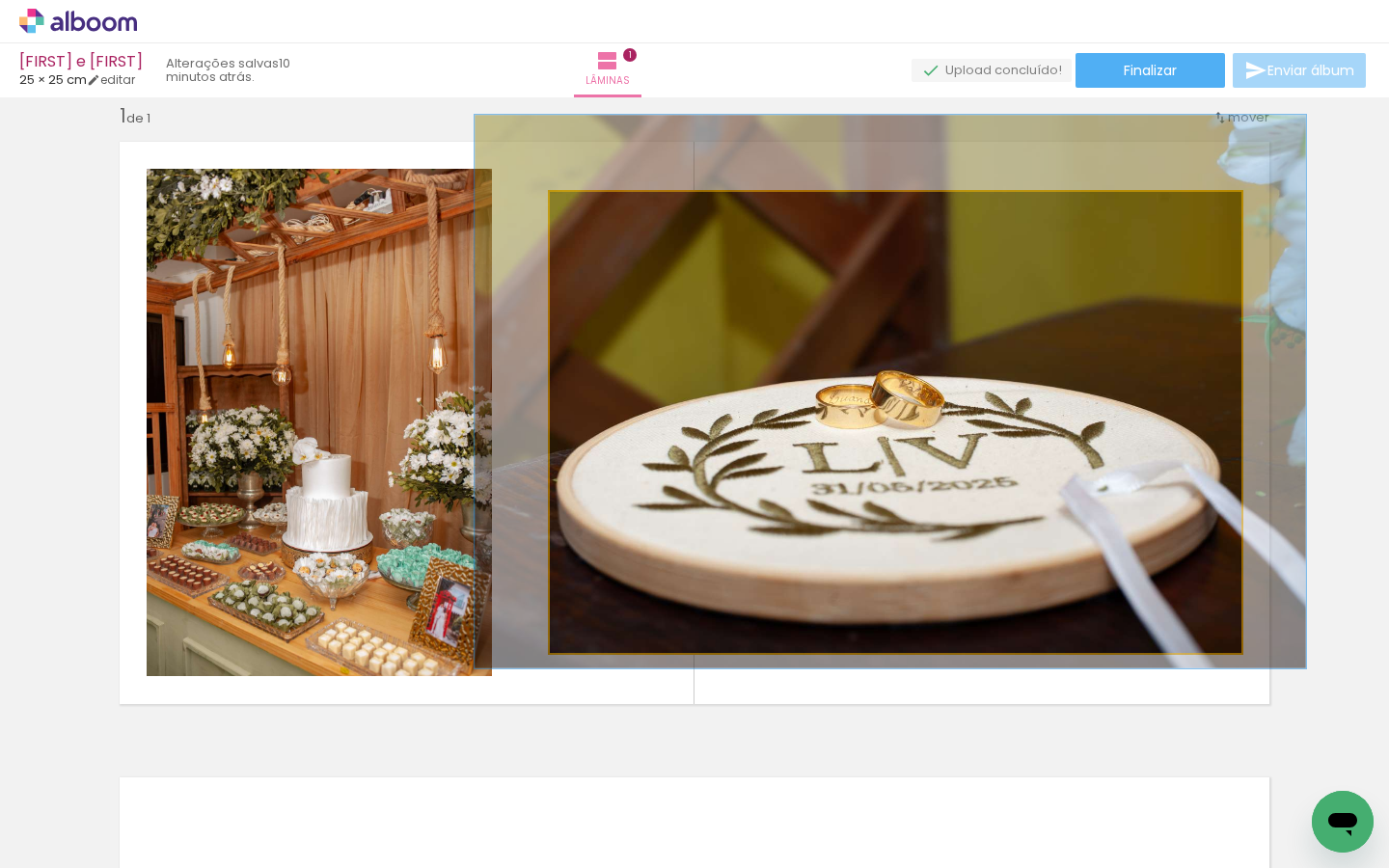 drag, startPoint x: 728, startPoint y: 359, endPoint x: 723, endPoint y: 328, distance: 31.40064 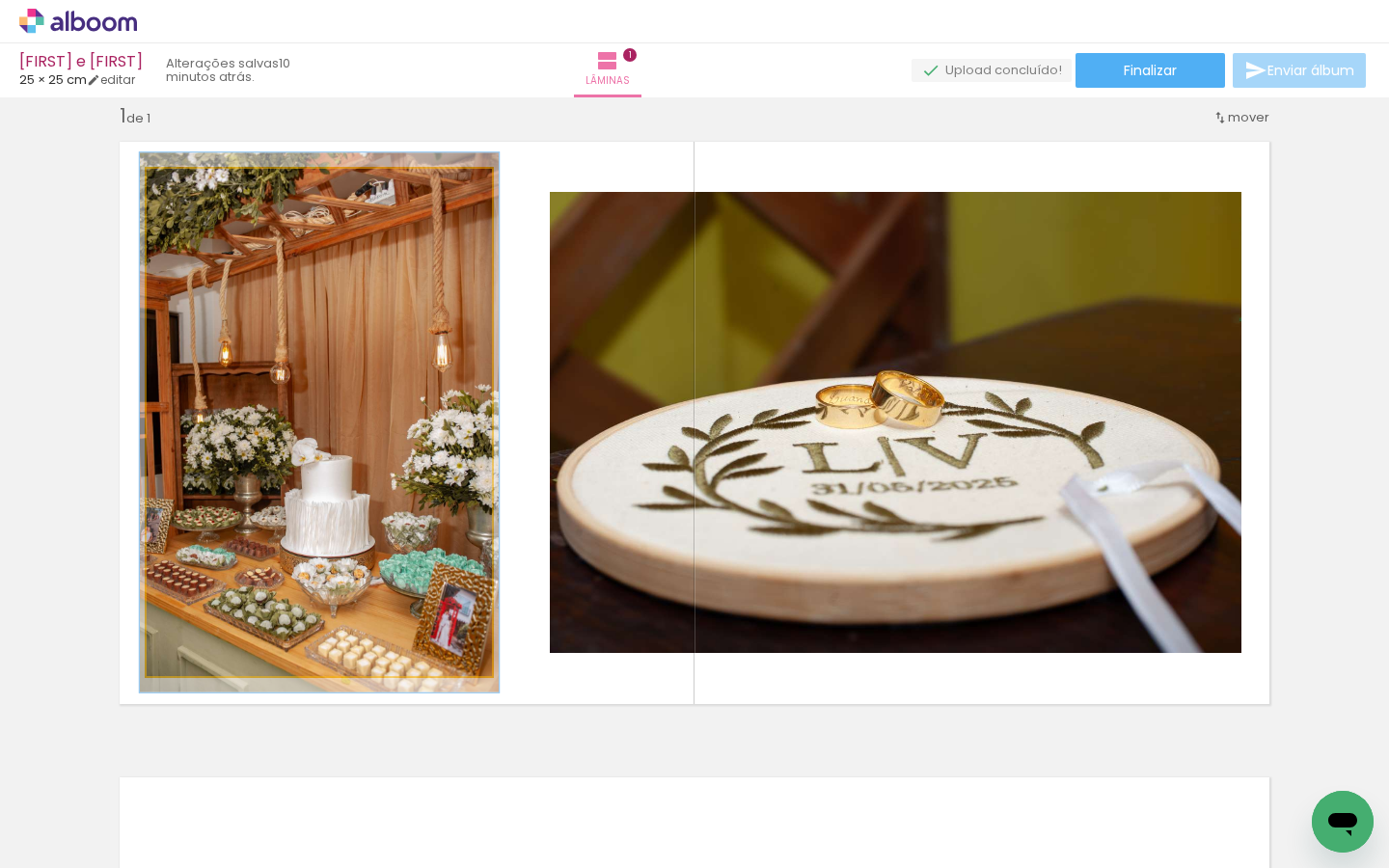 type on "104" 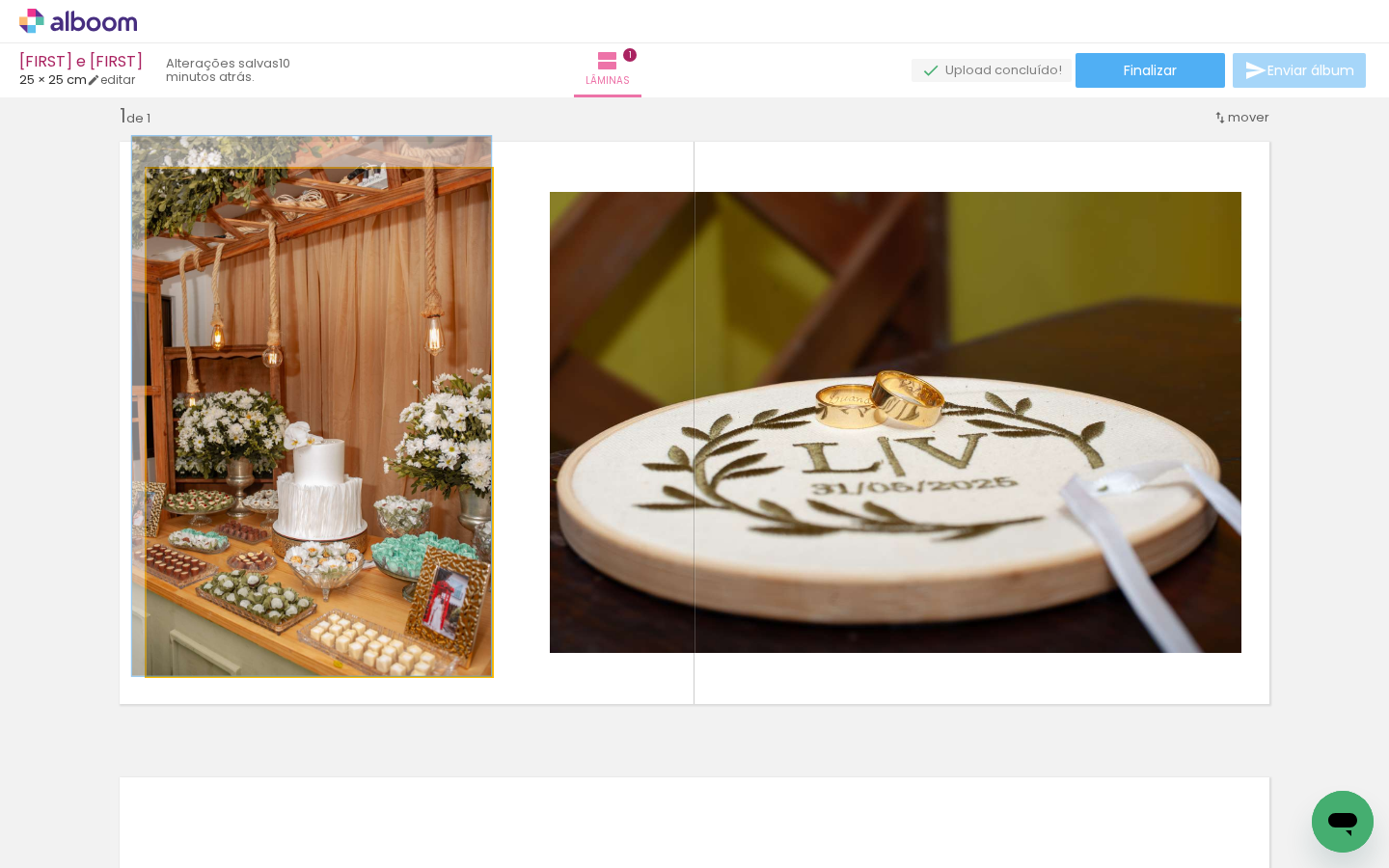 drag, startPoint x: 240, startPoint y: 326, endPoint x: 226, endPoint y: 301, distance: 28.653098 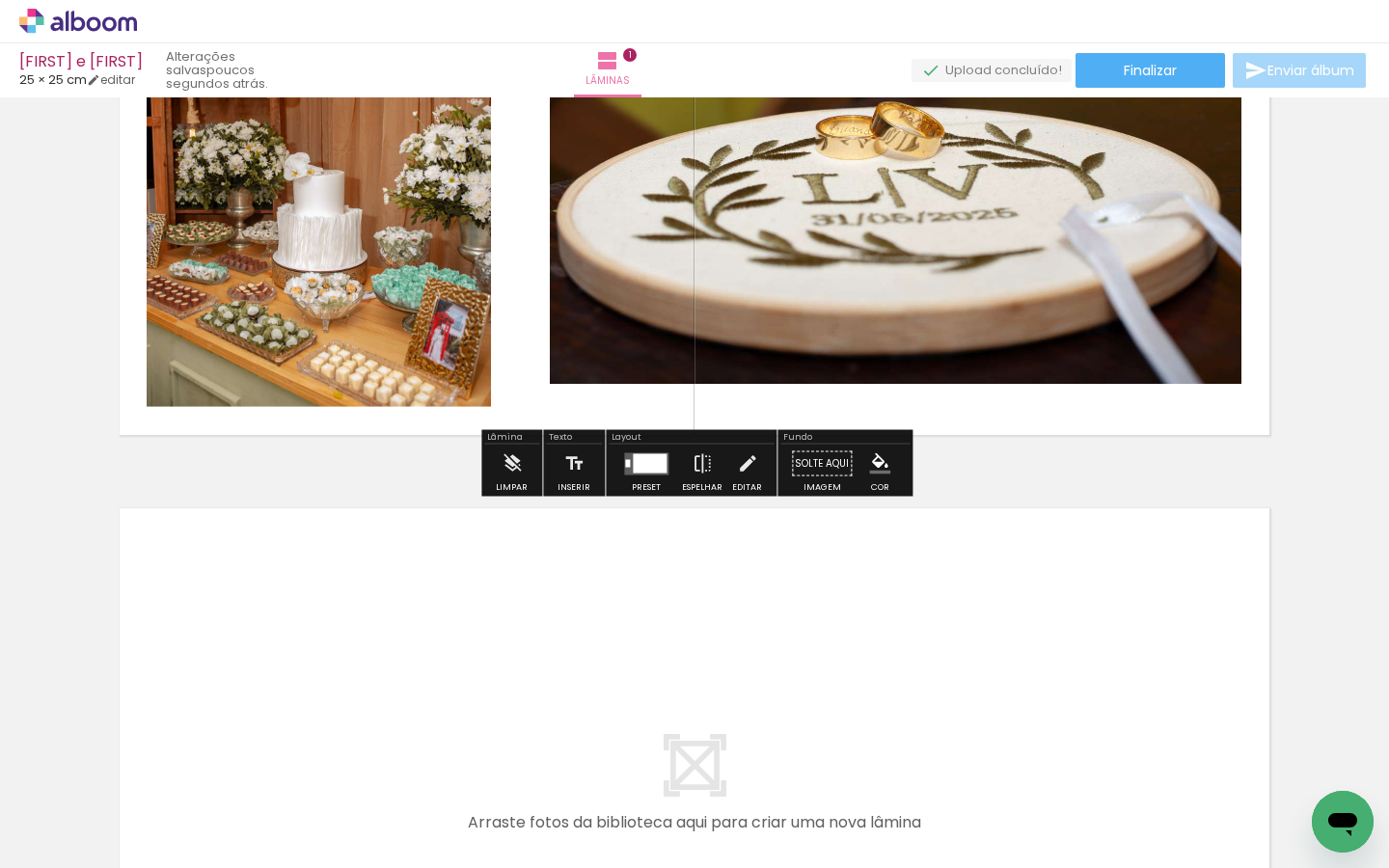 scroll, scrollTop: 324, scrollLeft: 0, axis: vertical 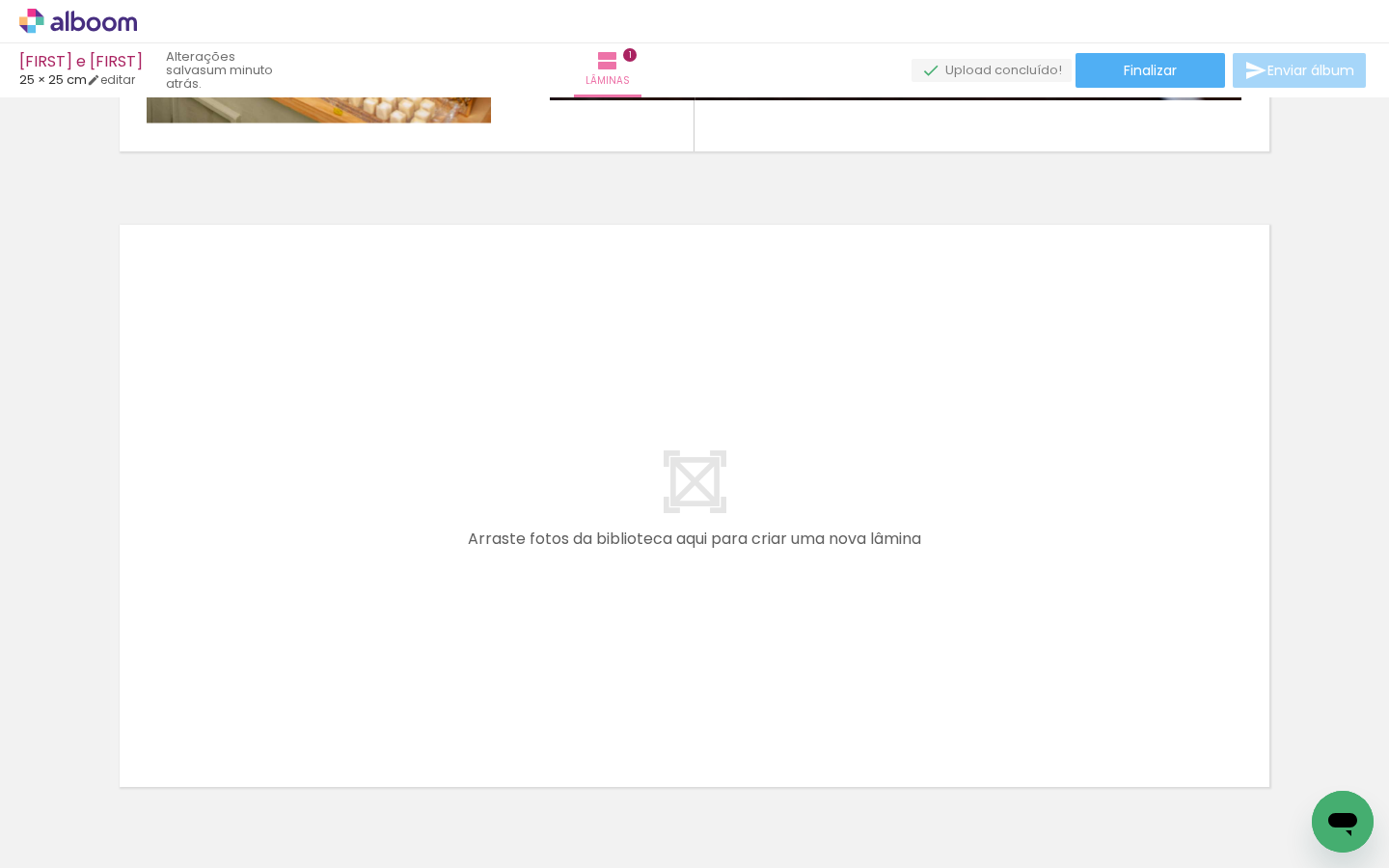 drag, startPoint x: 459, startPoint y: 820, endPoint x: 447, endPoint y: 746, distance: 74.96666 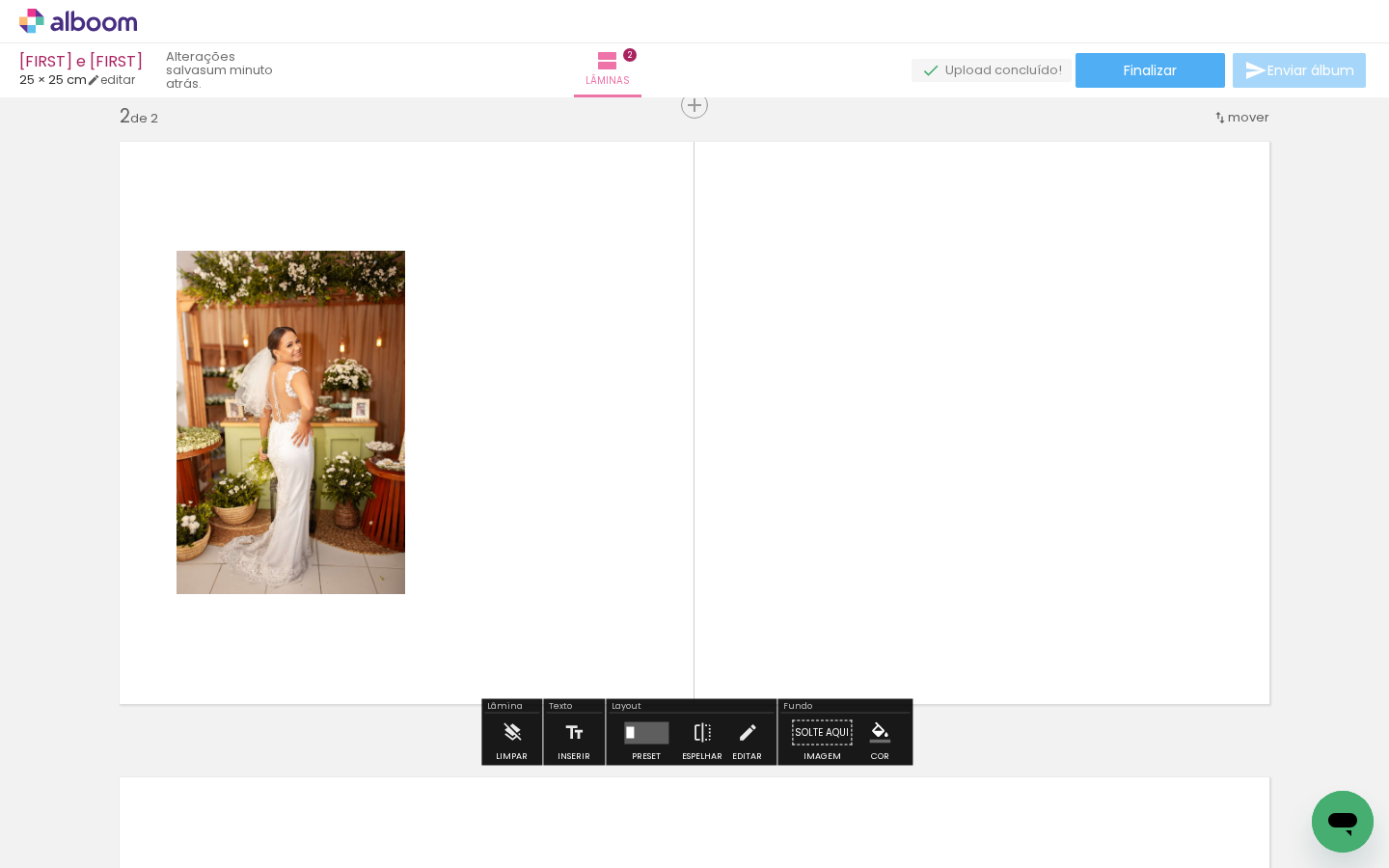 scroll, scrollTop: 660, scrollLeft: 0, axis: vertical 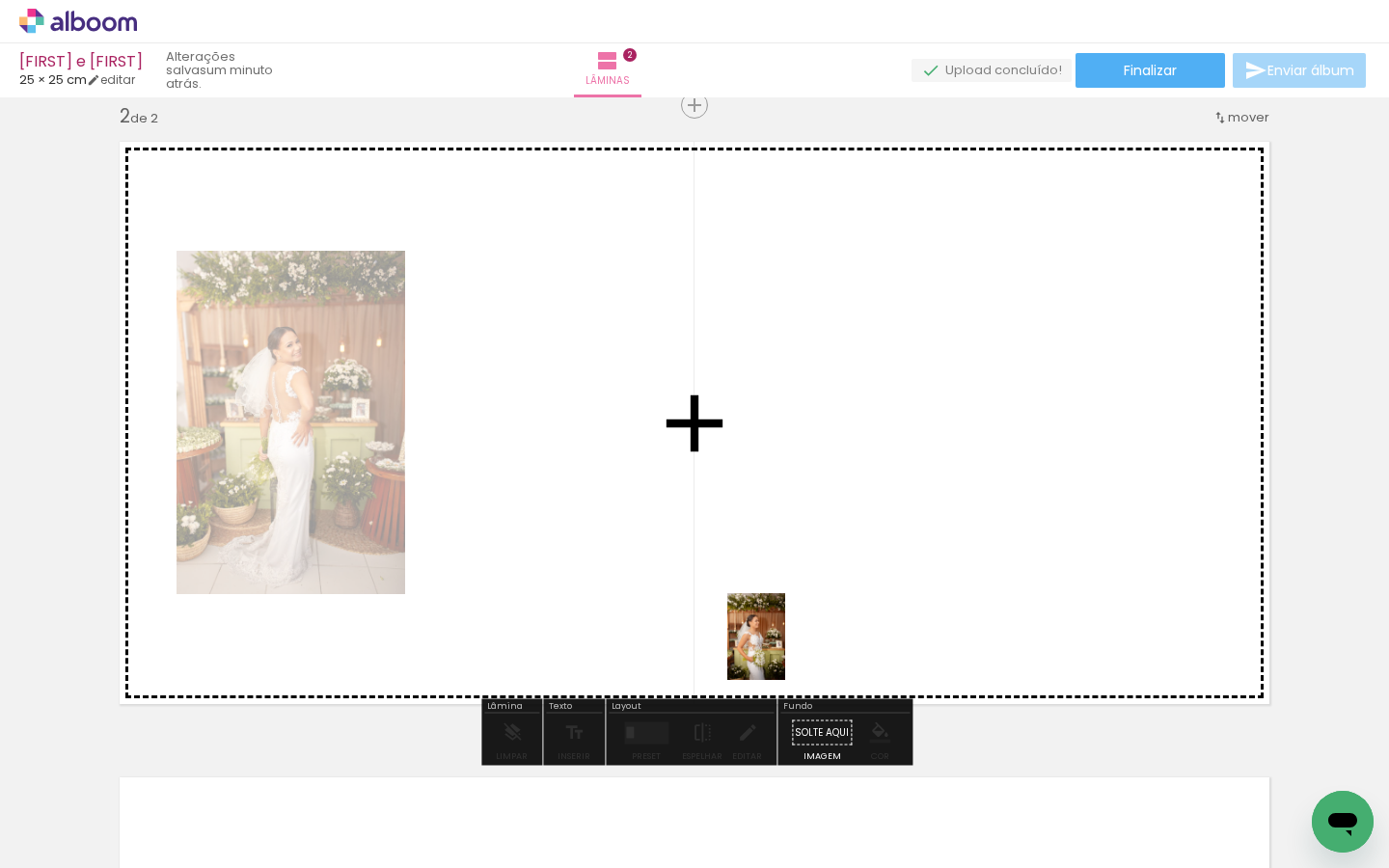 drag, startPoint x: 923, startPoint y: 824, endPoint x: 776, endPoint y: 624, distance: 248.2116 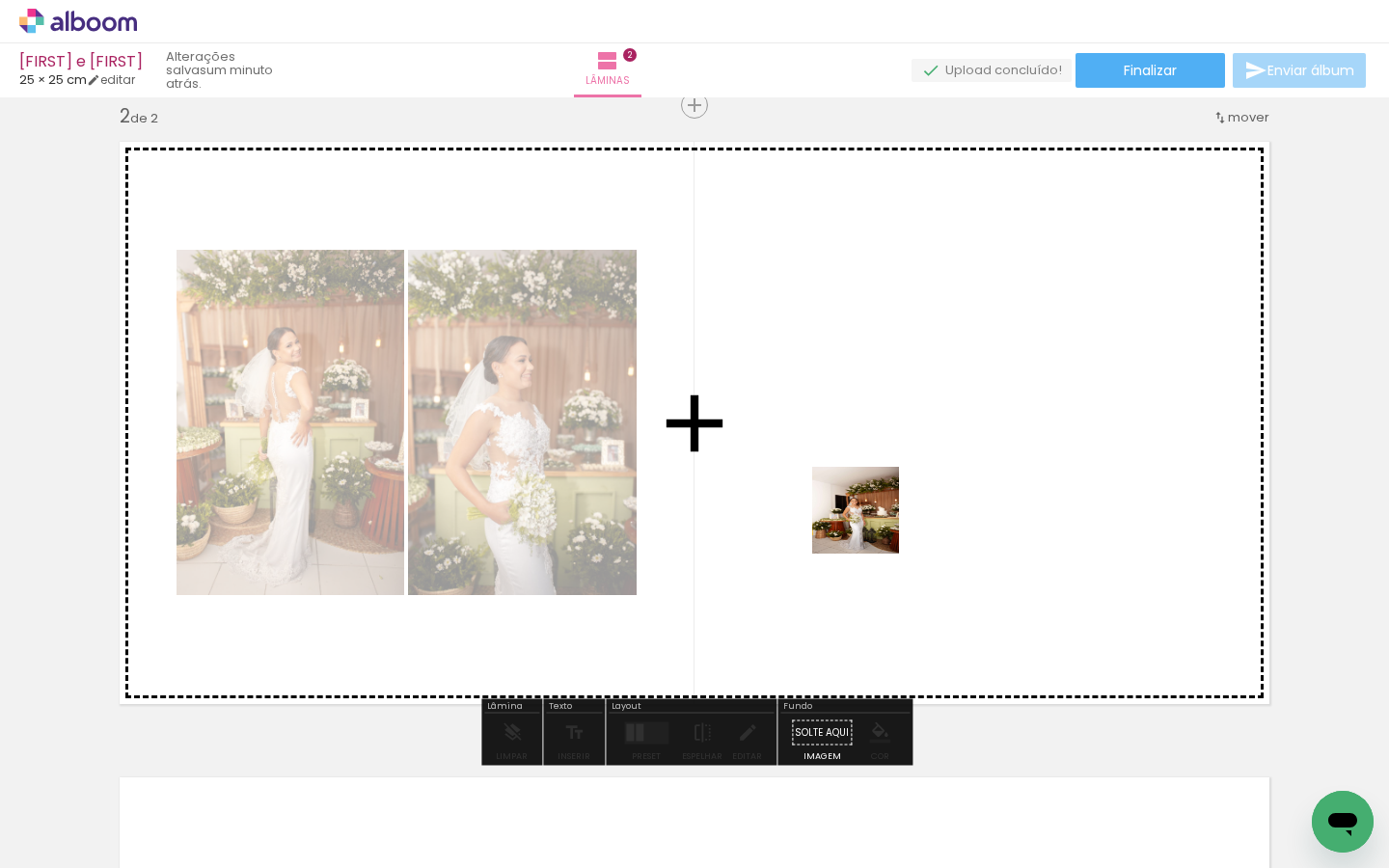 drag, startPoint x: 831, startPoint y: 792, endPoint x: 880, endPoint y: 482, distance: 313.84869 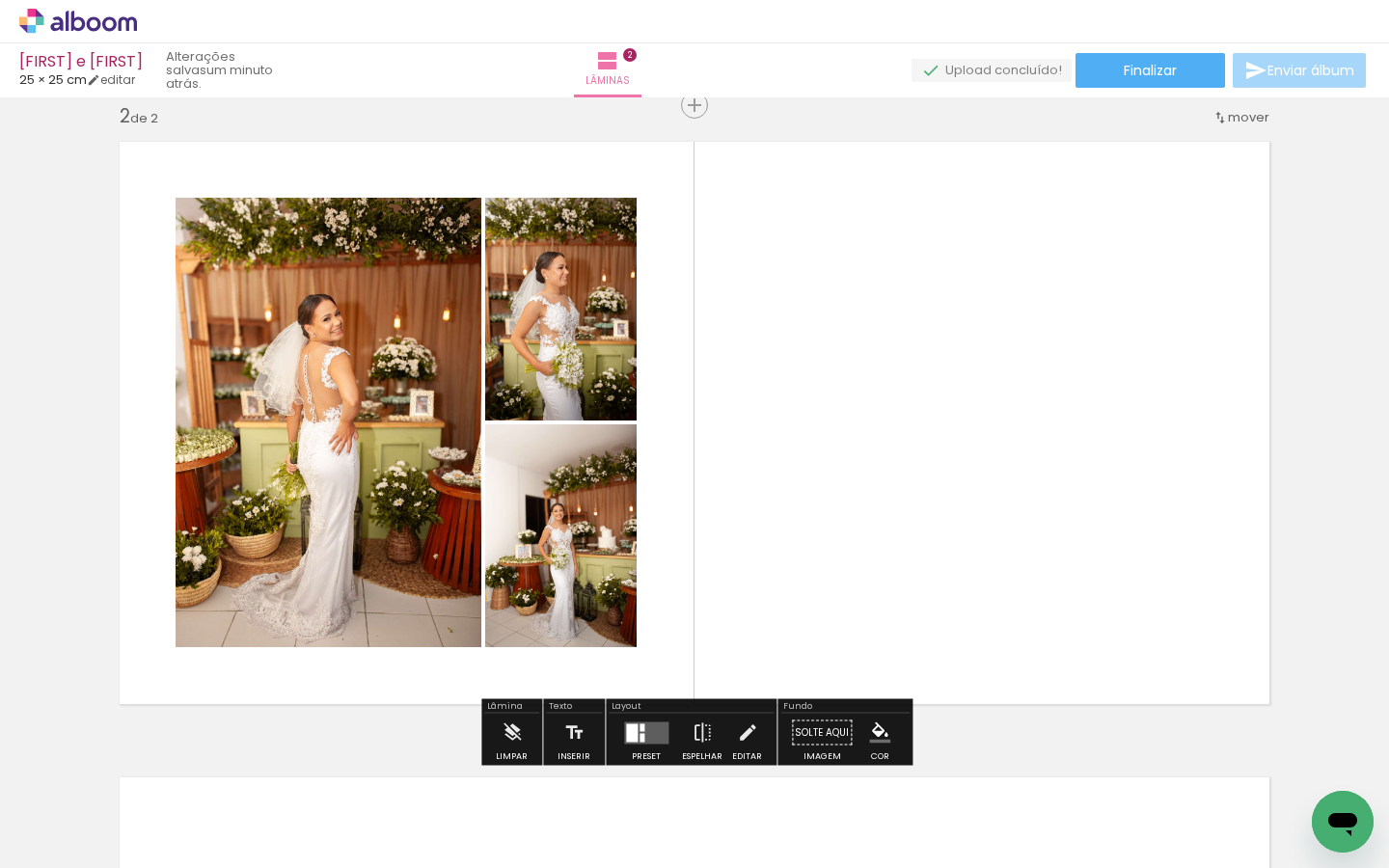 click at bounding box center (646, 732) 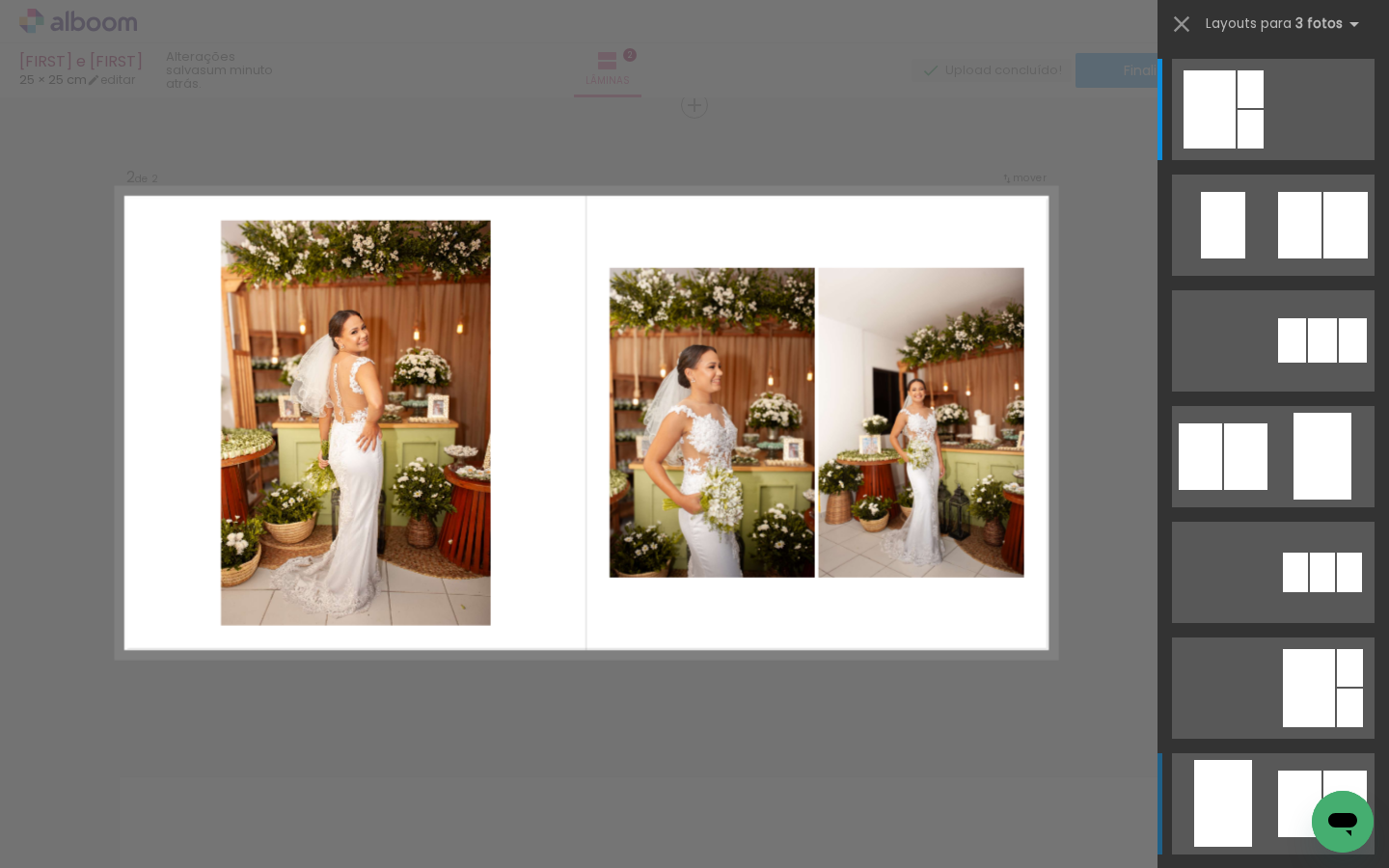 click at bounding box center [1273, 109] 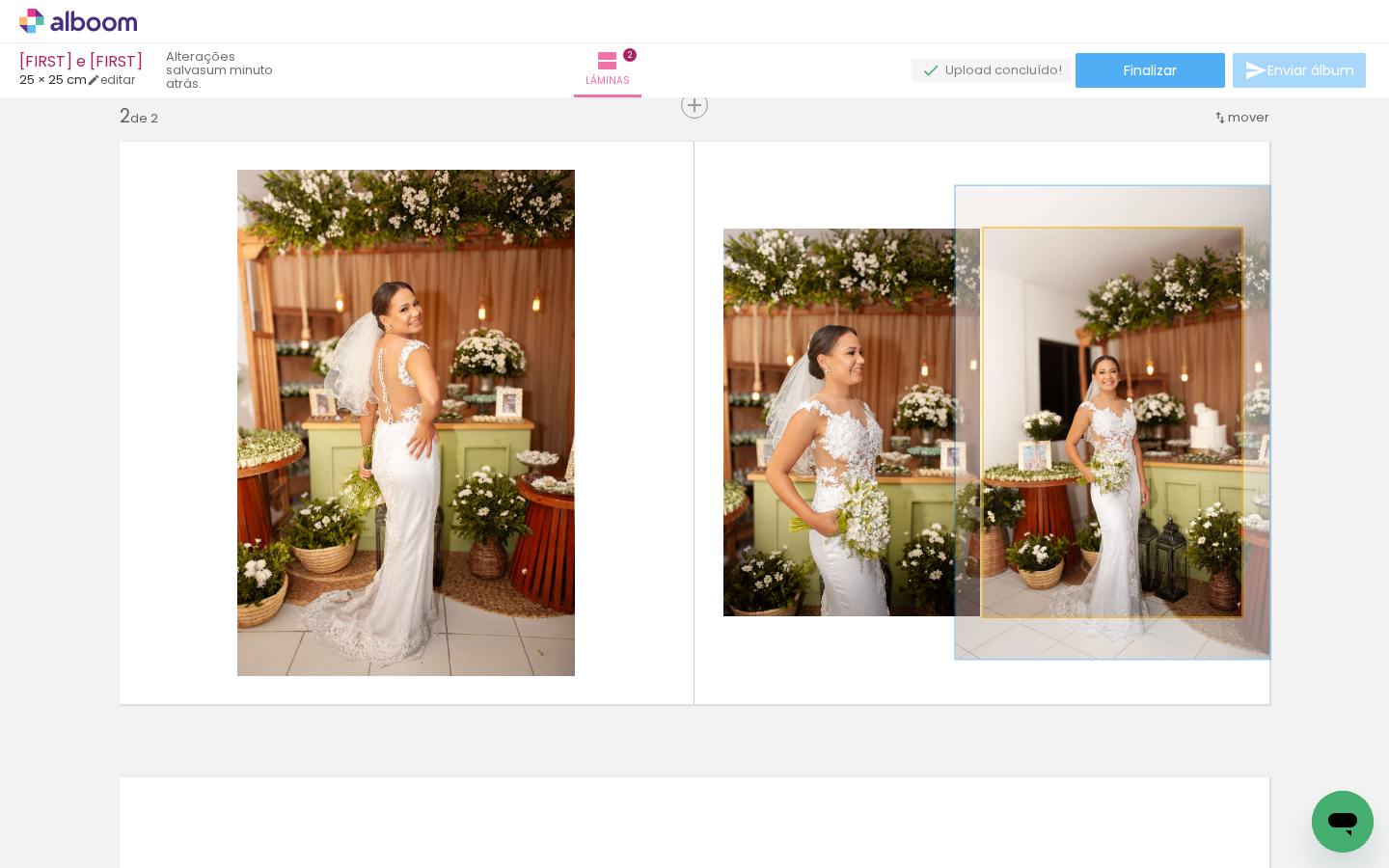 drag, startPoint x: 1031, startPoint y: 246, endPoint x: 1046, endPoint y: 251, distance: 15.811388 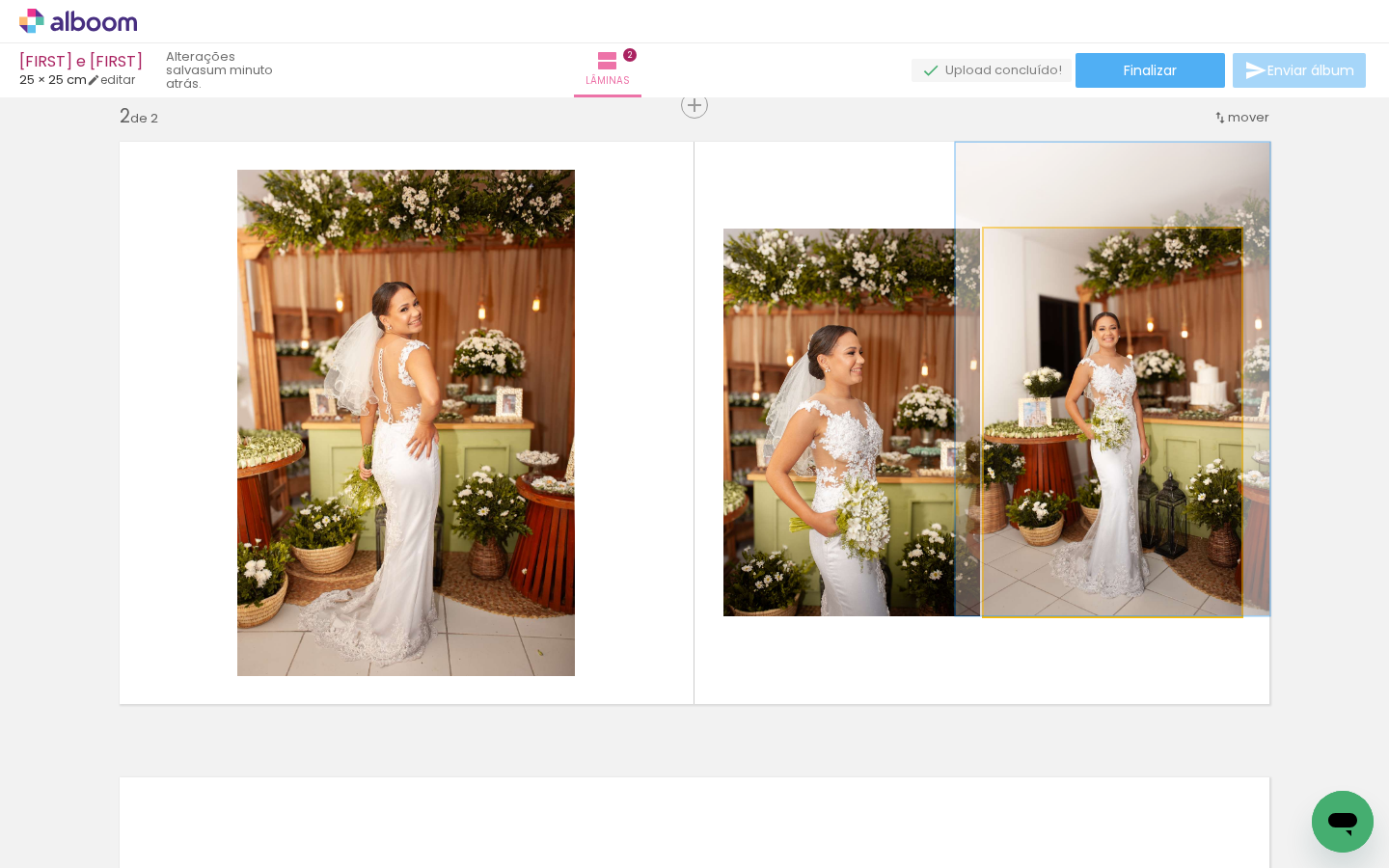 drag, startPoint x: 1102, startPoint y: 377, endPoint x: 1102, endPoint y: 312, distance: 65 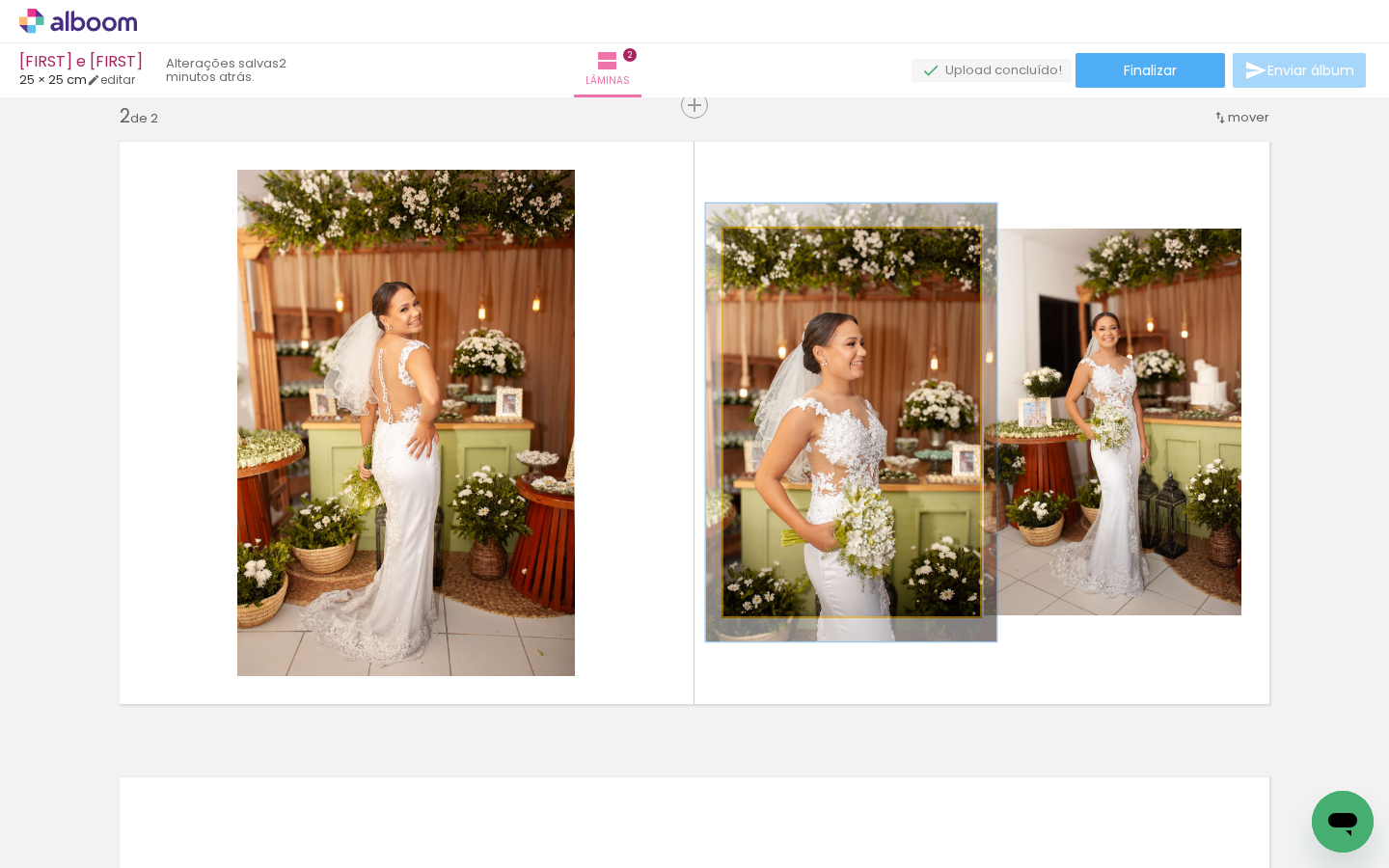 drag, startPoint x: 762, startPoint y: 244, endPoint x: 771, endPoint y: 255, distance: 14.21267 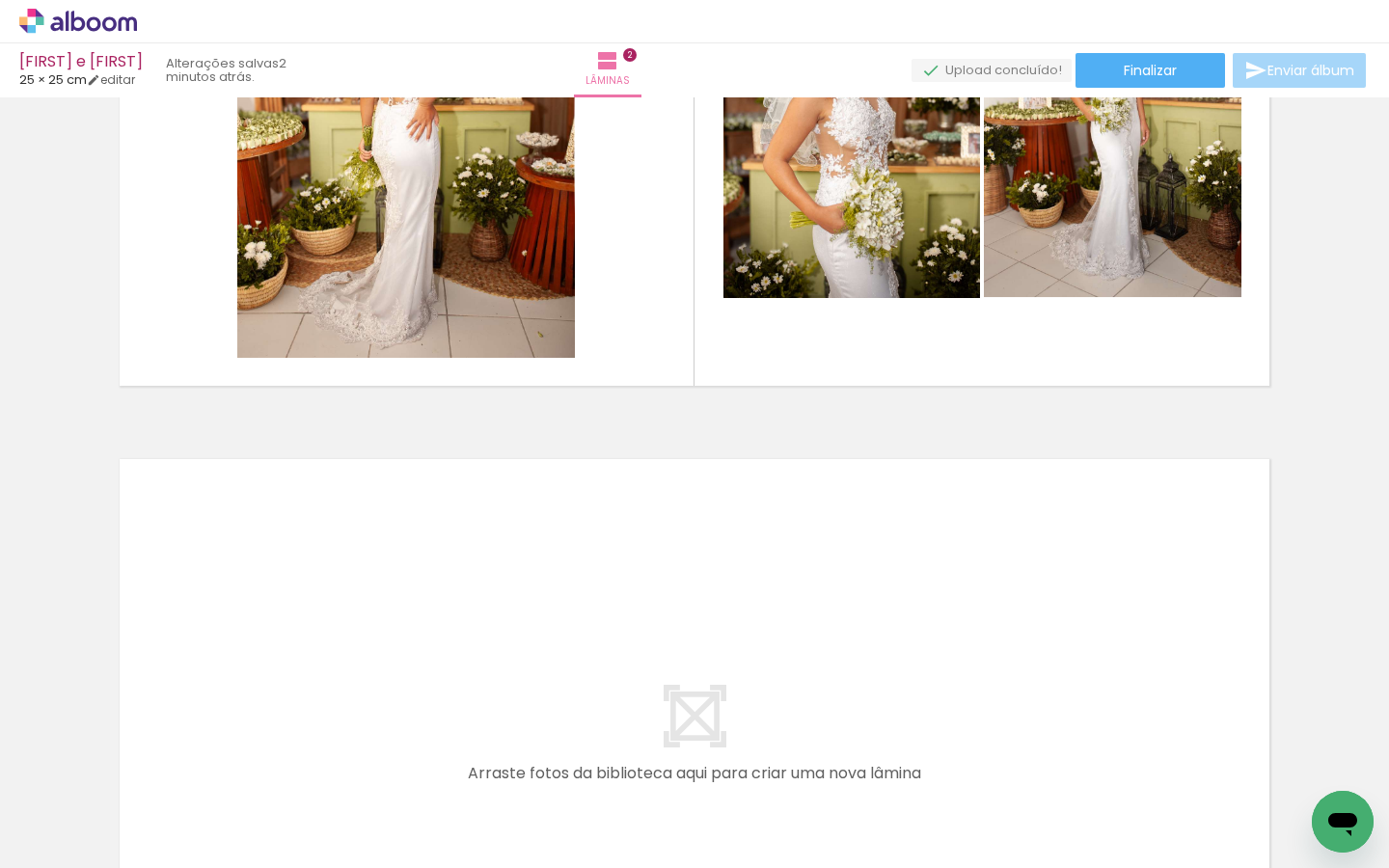 scroll, scrollTop: 980, scrollLeft: 0, axis: vertical 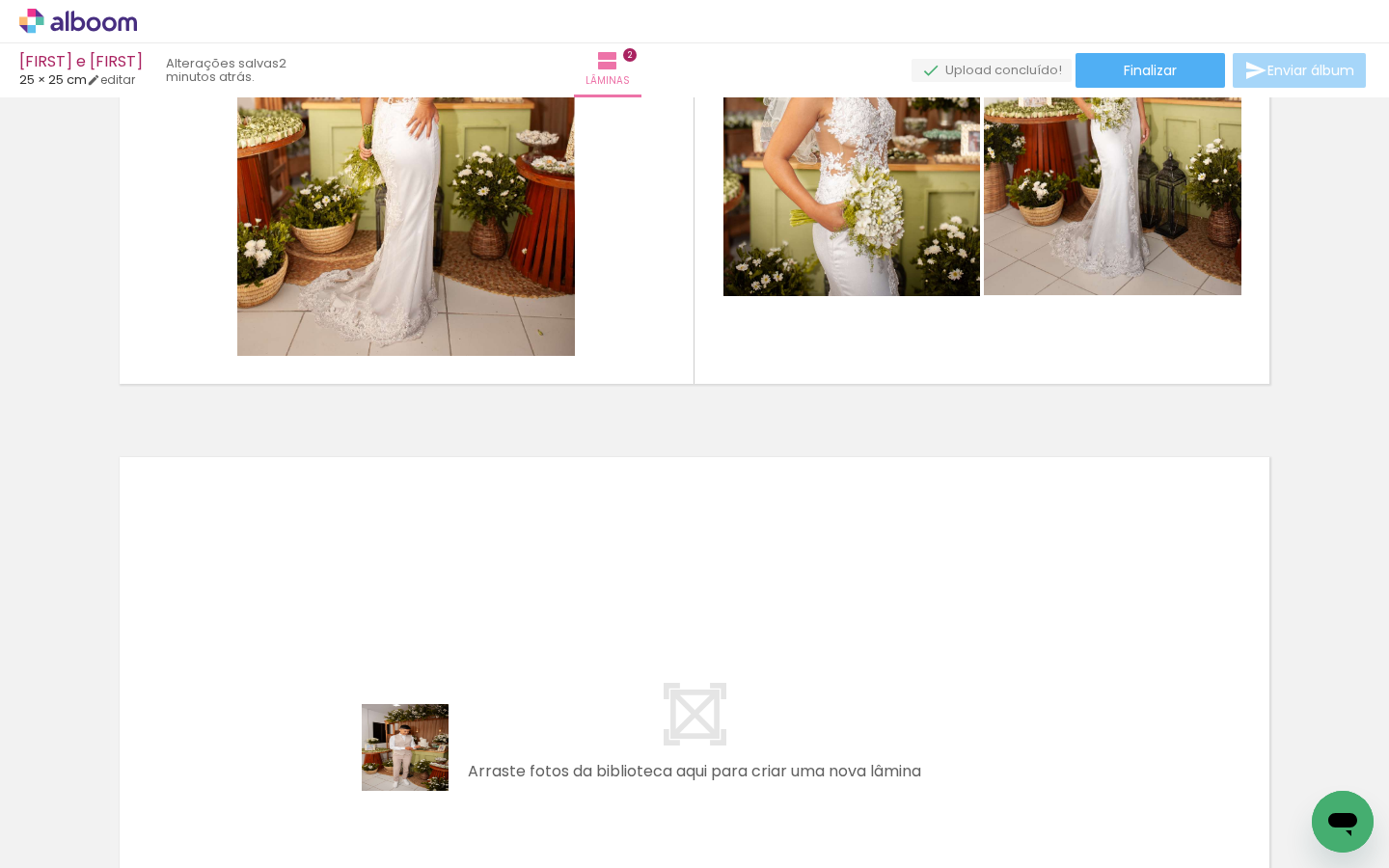 drag, startPoint x: 419, startPoint y: 796, endPoint x: 446, endPoint y: 681, distance: 118.12705 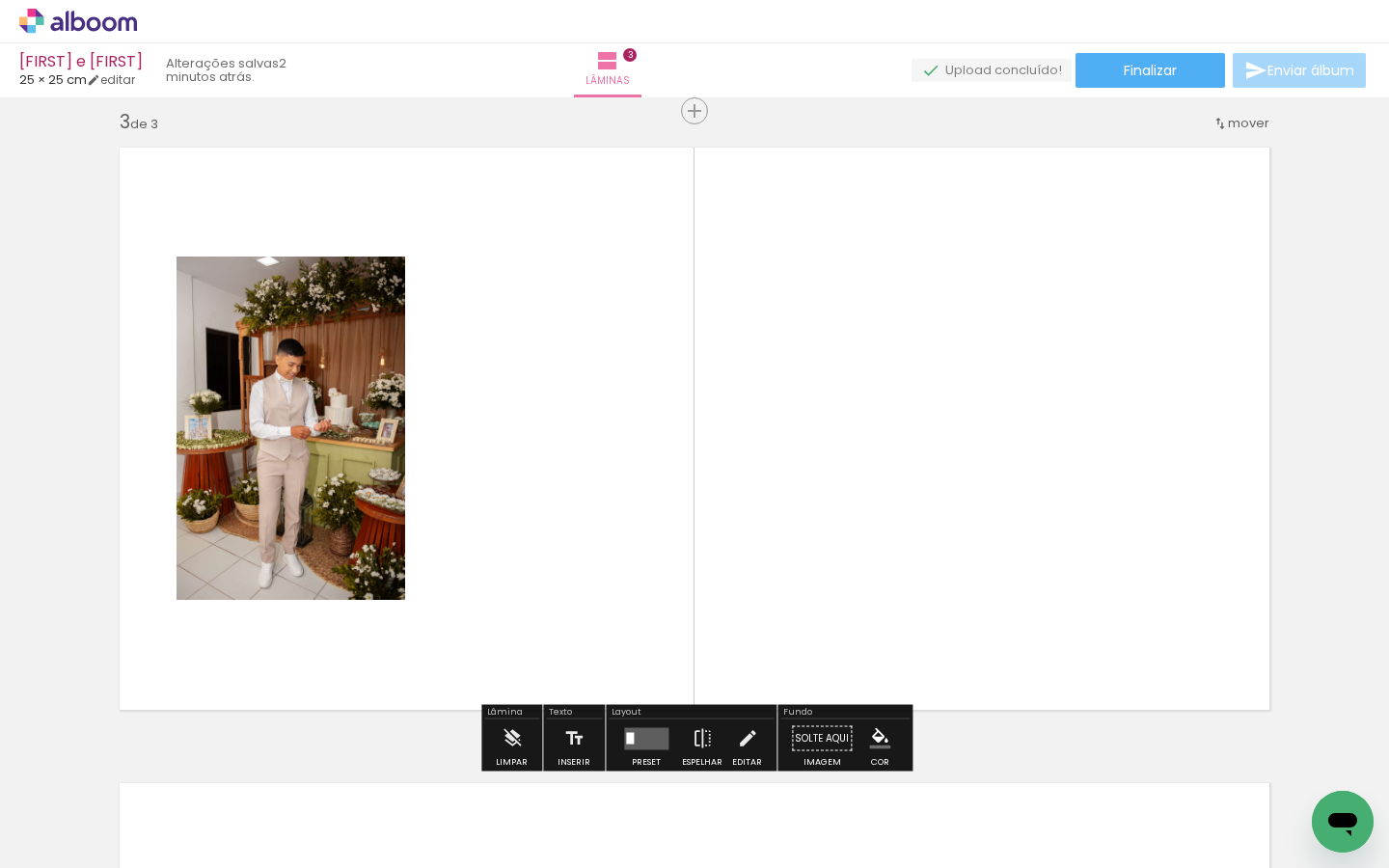 scroll, scrollTop: 1295, scrollLeft: 0, axis: vertical 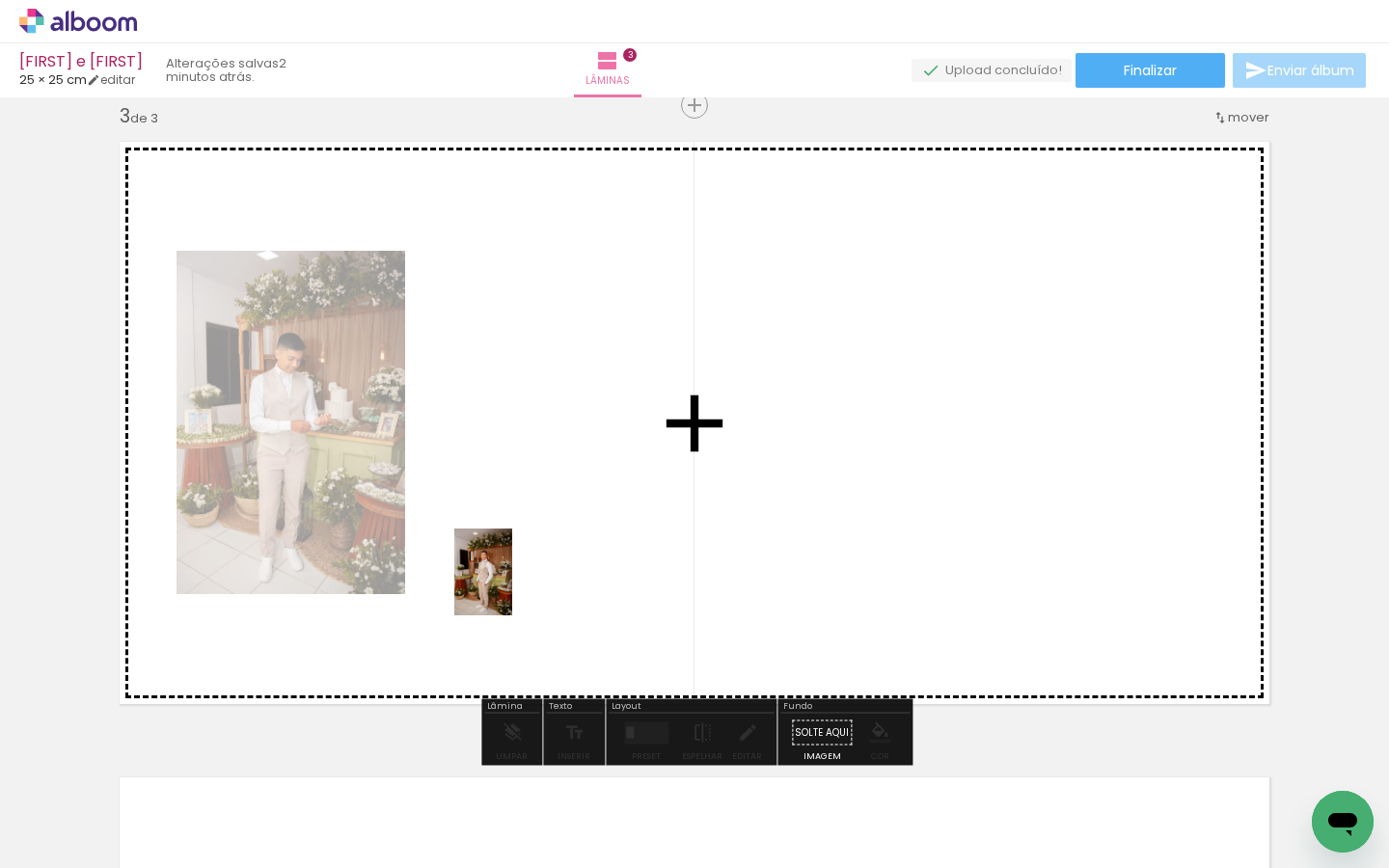 click at bounding box center [694, 434] 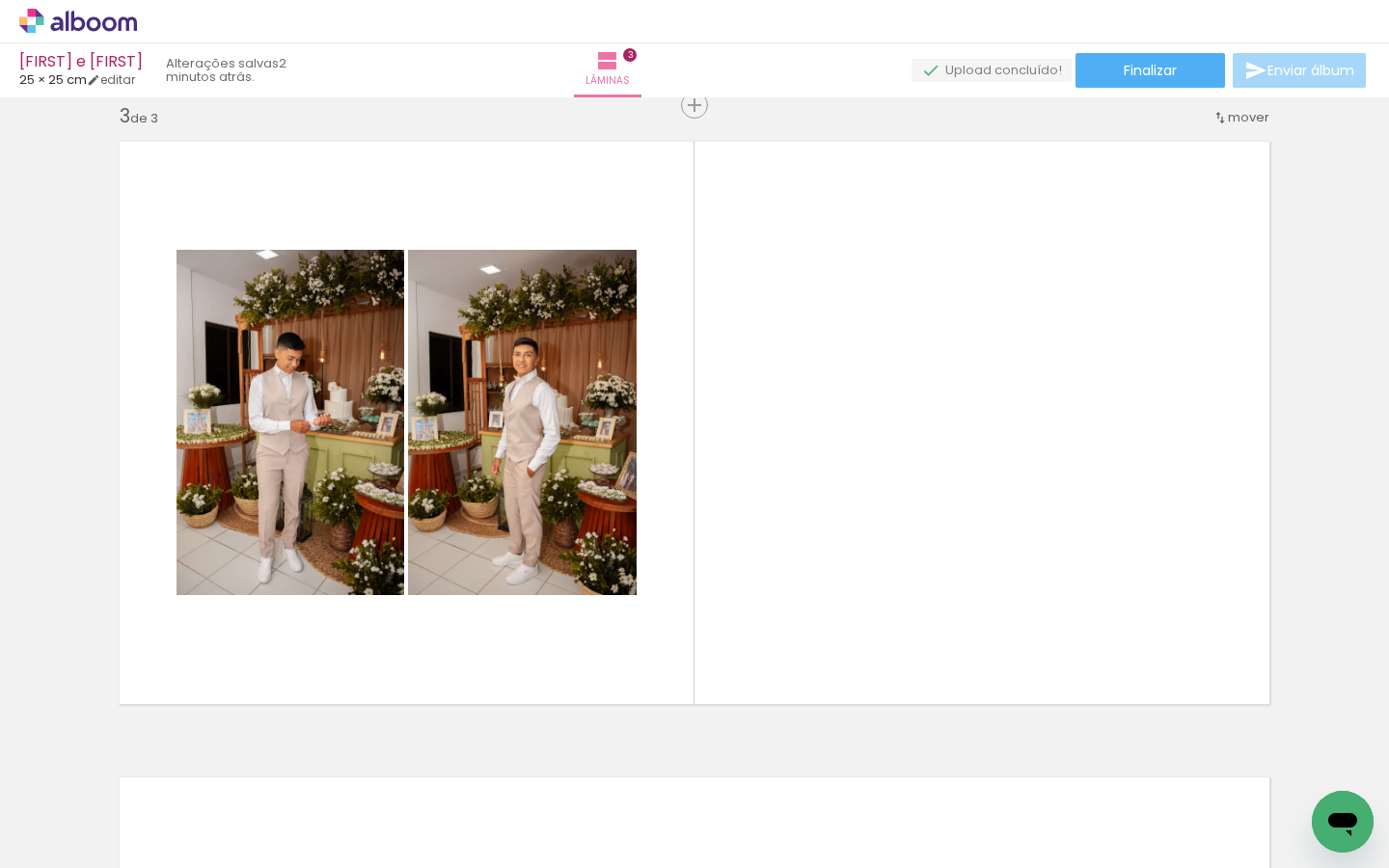 scroll, scrollTop: 0, scrollLeft: 0, axis: both 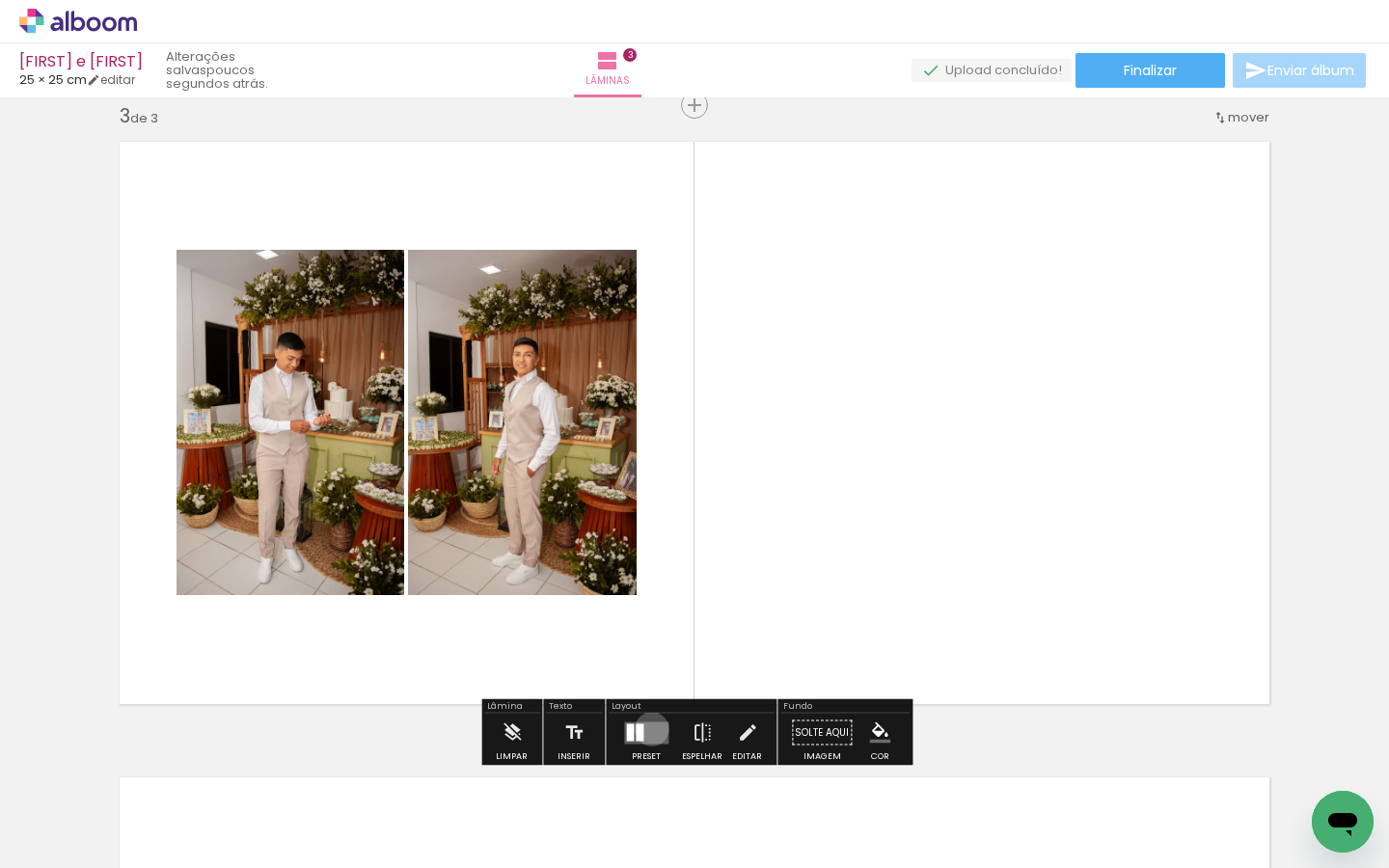 click at bounding box center [646, 732] 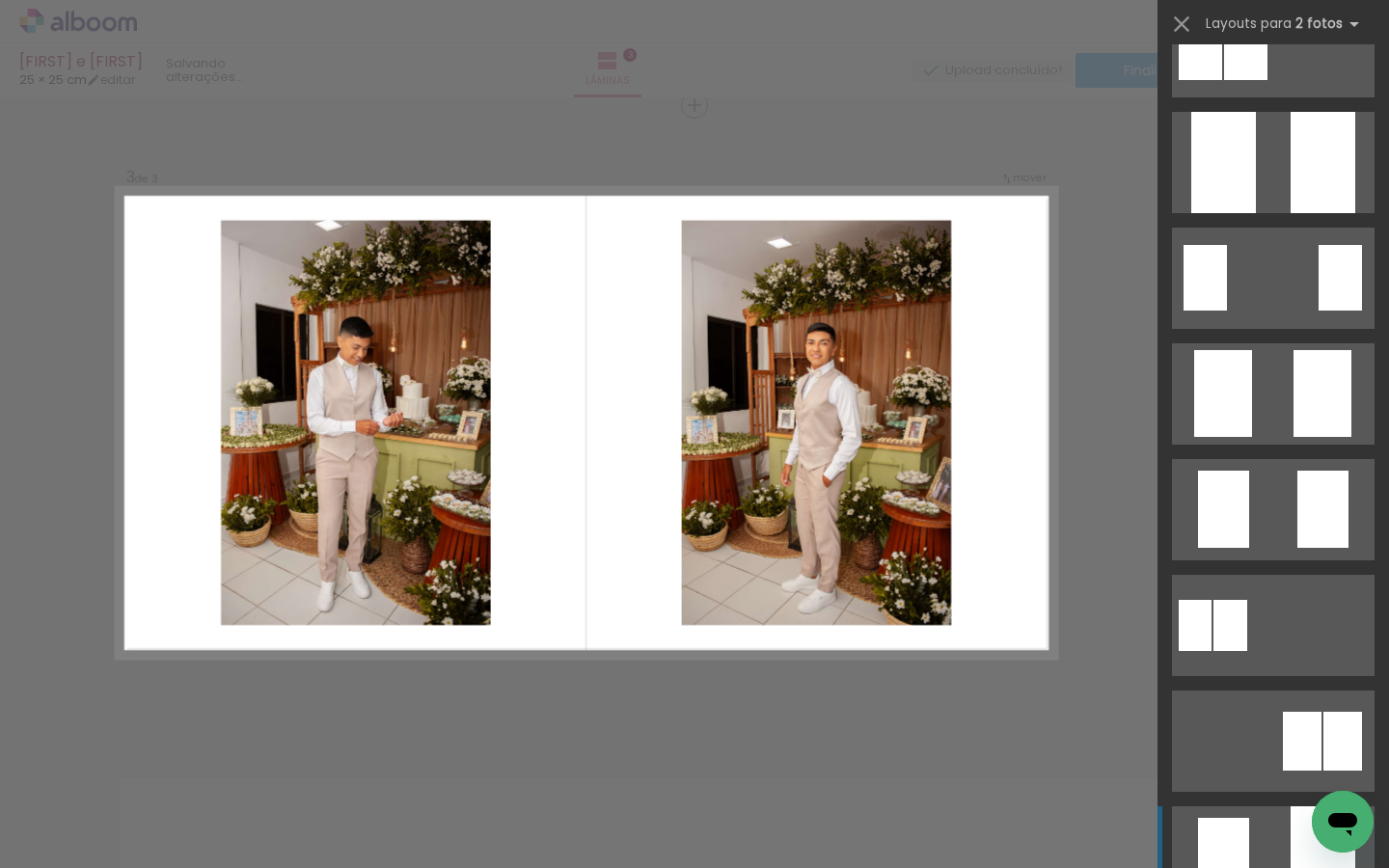 scroll, scrollTop: 103, scrollLeft: 0, axis: vertical 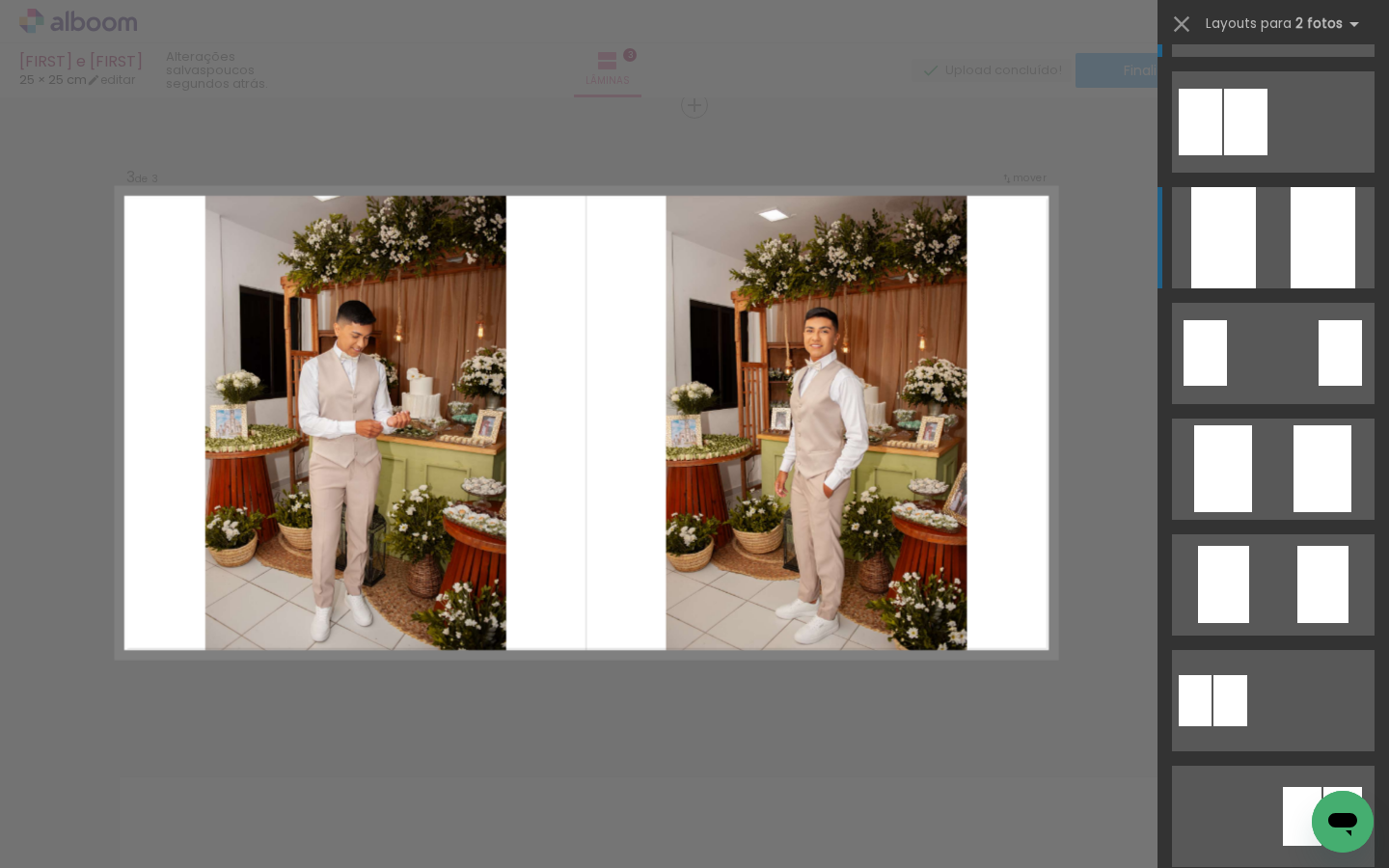 click at bounding box center [1273, 6] 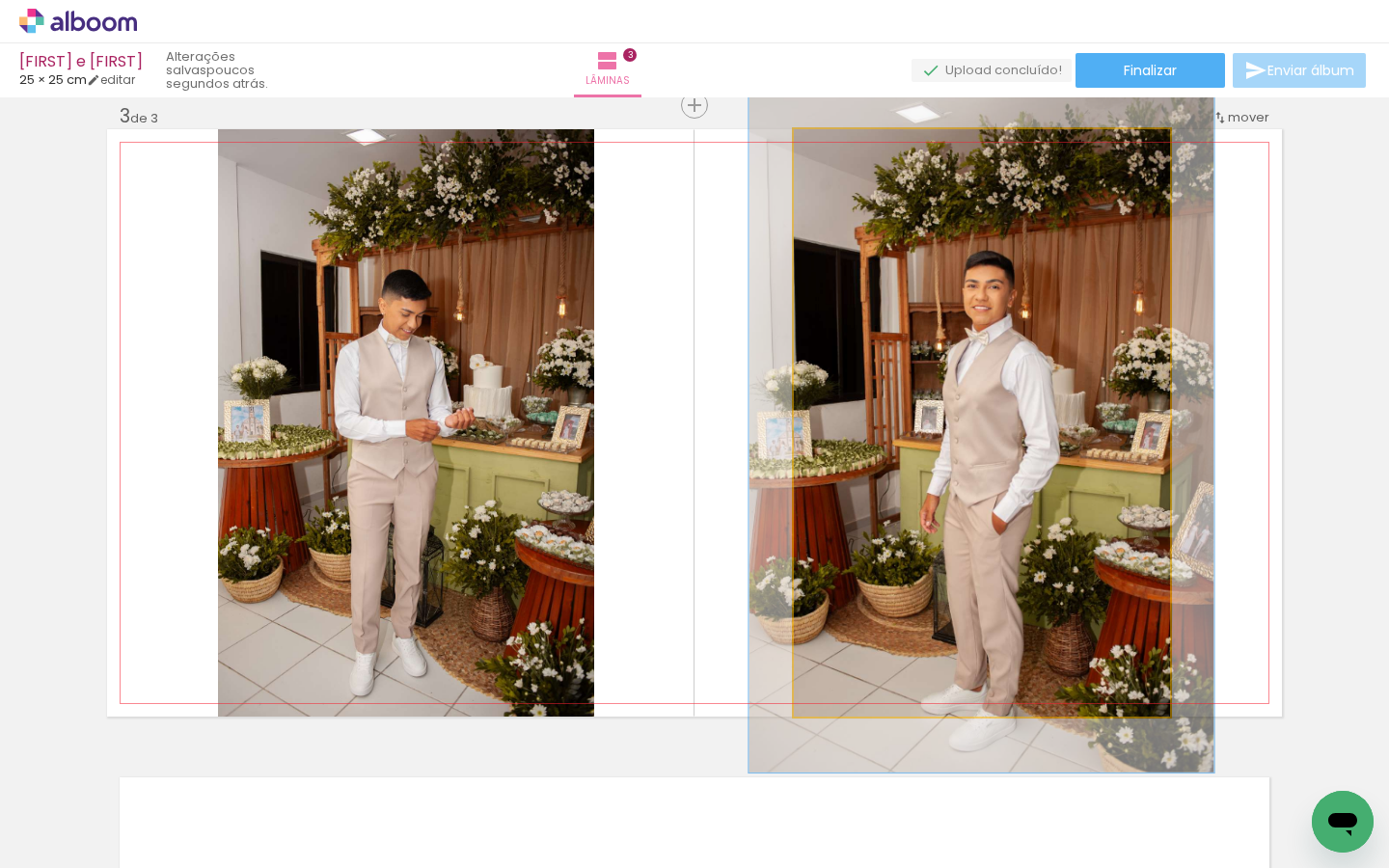 drag, startPoint x: 841, startPoint y: 149, endPoint x: 854, endPoint y: 153, distance: 13.601471 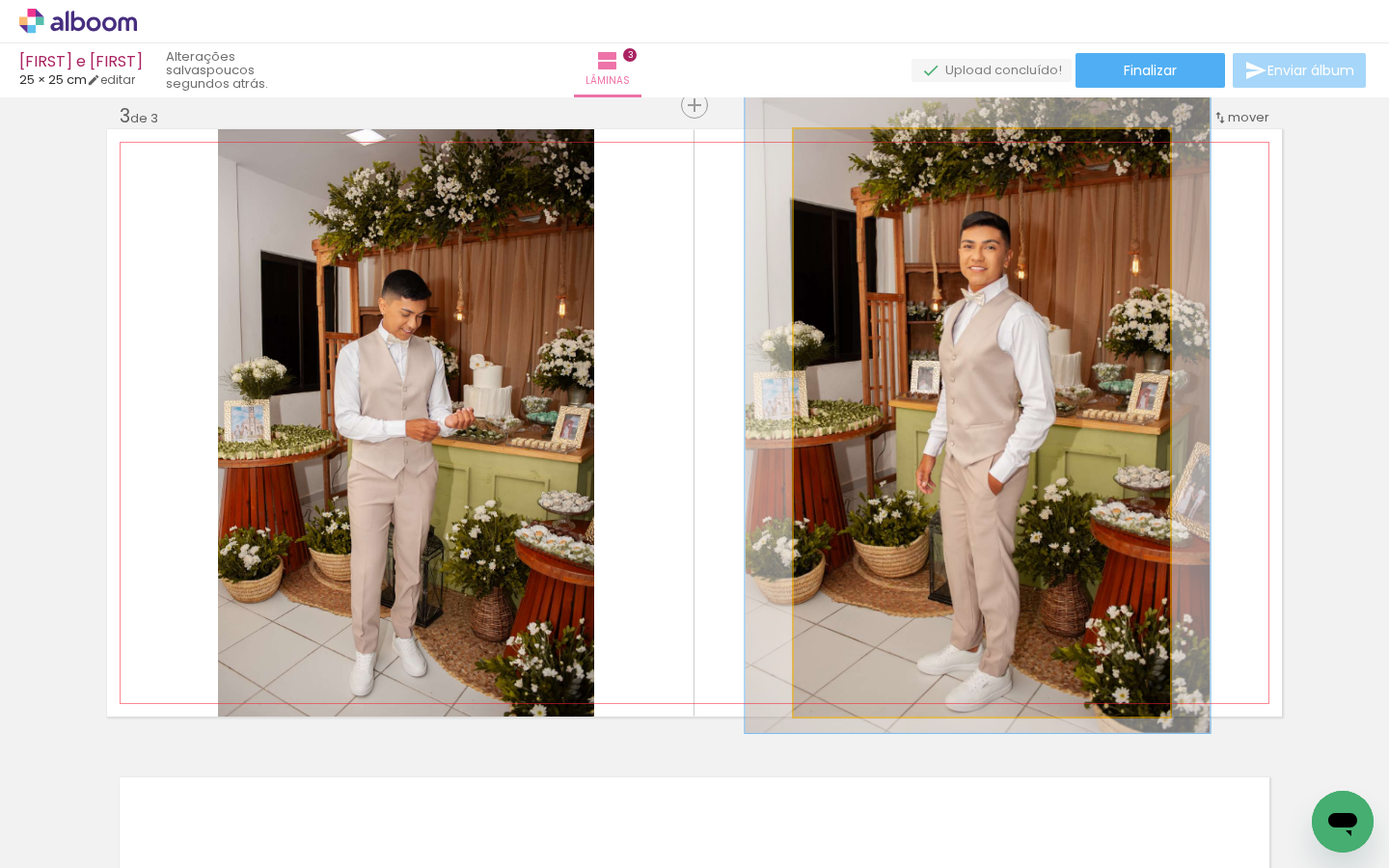 drag, startPoint x: 1110, startPoint y: 288, endPoint x: 1106, endPoint y: 249, distance: 39.20459 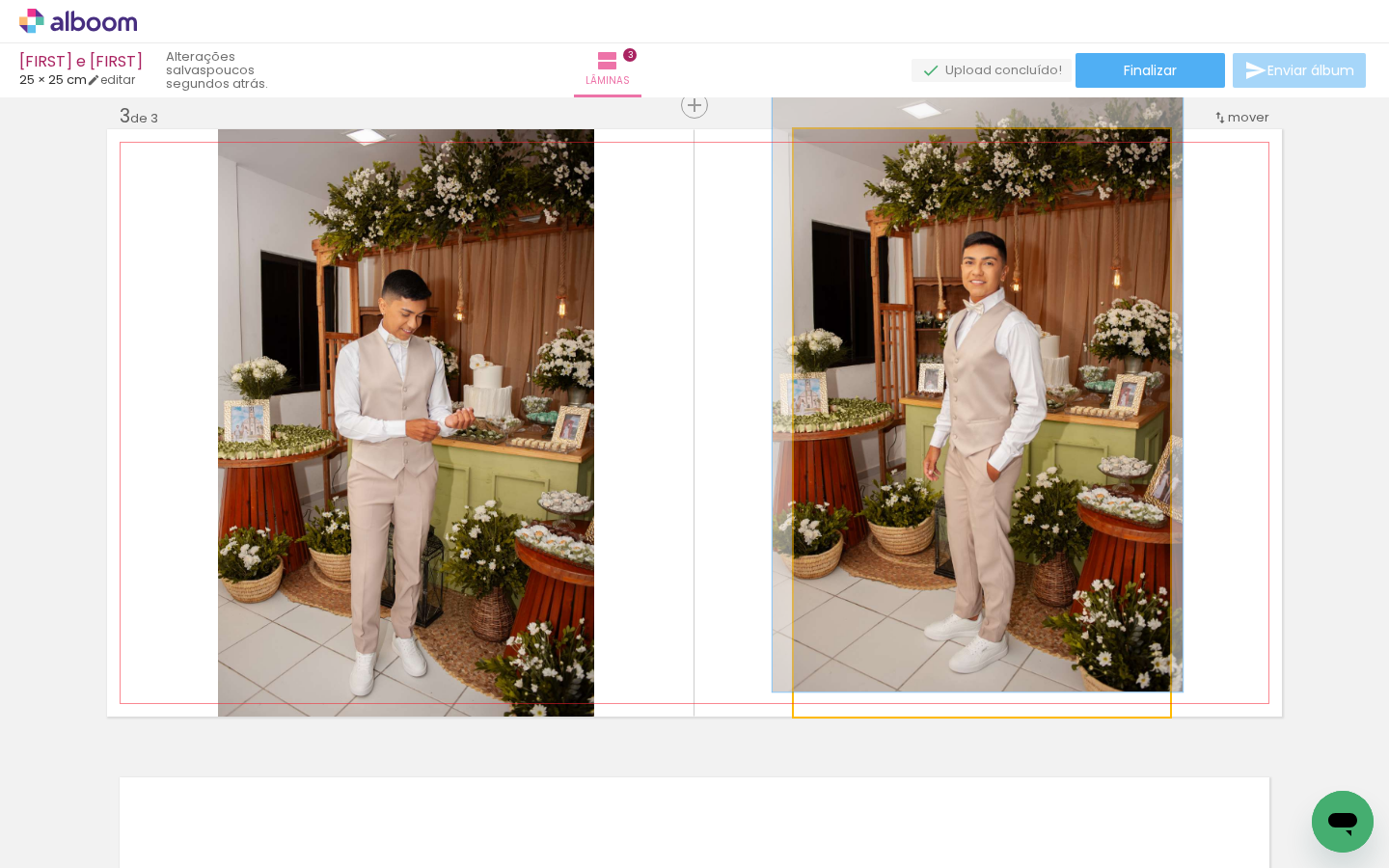 drag, startPoint x: 848, startPoint y: 144, endPoint x: 837, endPoint y: 146, distance: 11.18034 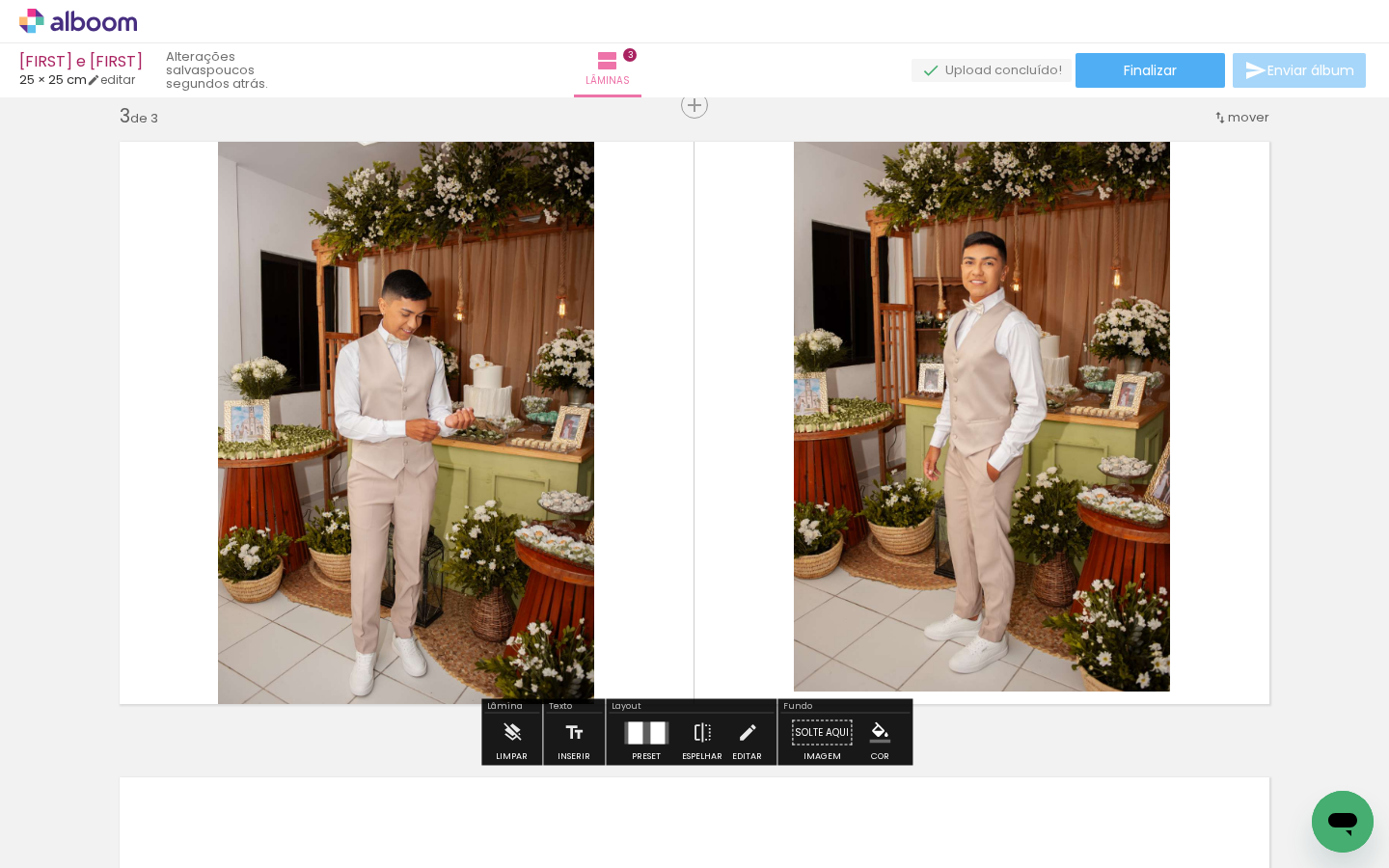 click at bounding box center [694, 422] 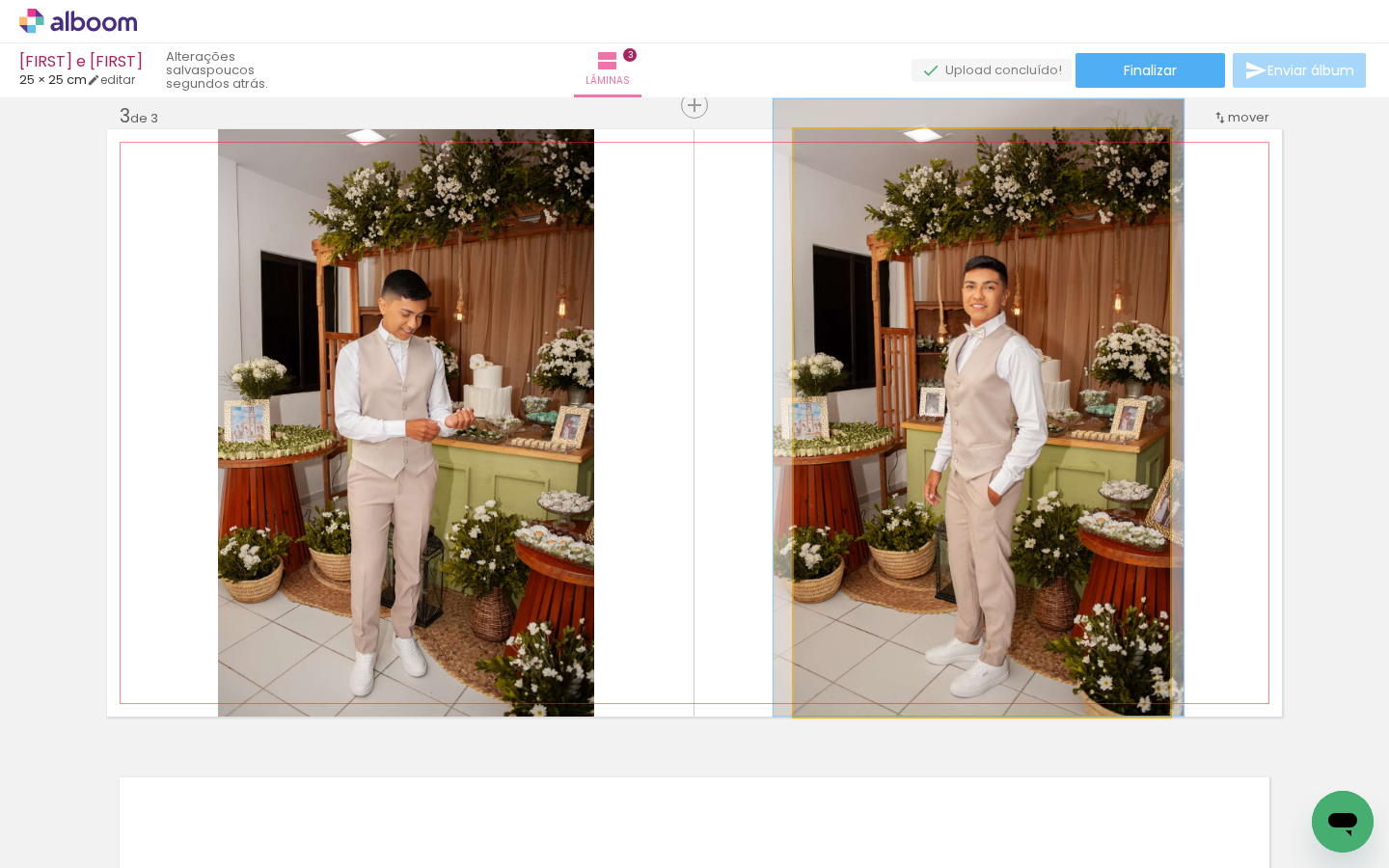 drag, startPoint x: 1148, startPoint y: 385, endPoint x: 1149, endPoint y: 395, distance: 10.049876 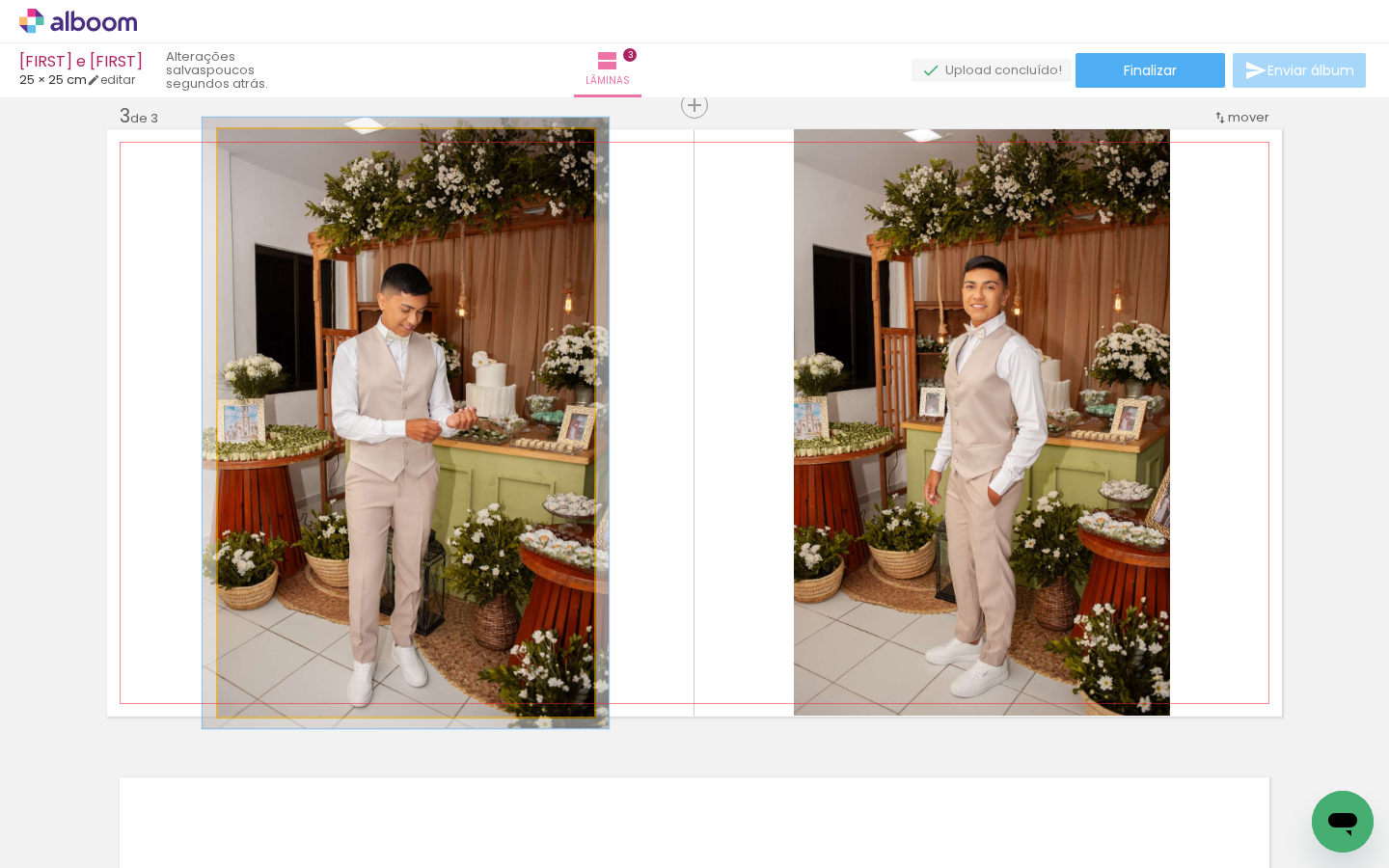 type on "104" 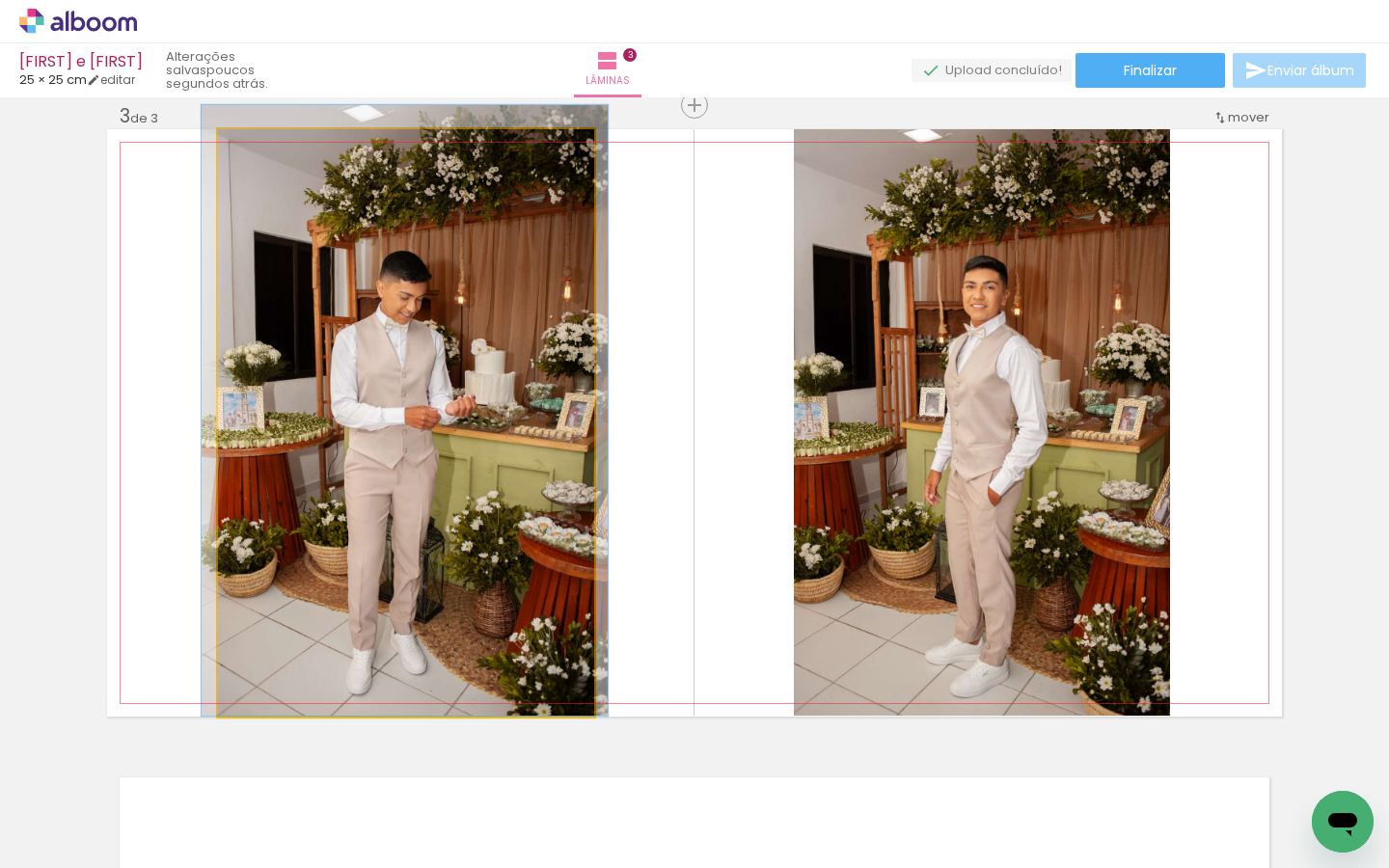 drag, startPoint x: 526, startPoint y: 408, endPoint x: 525, endPoint y: 392, distance: 16.03122 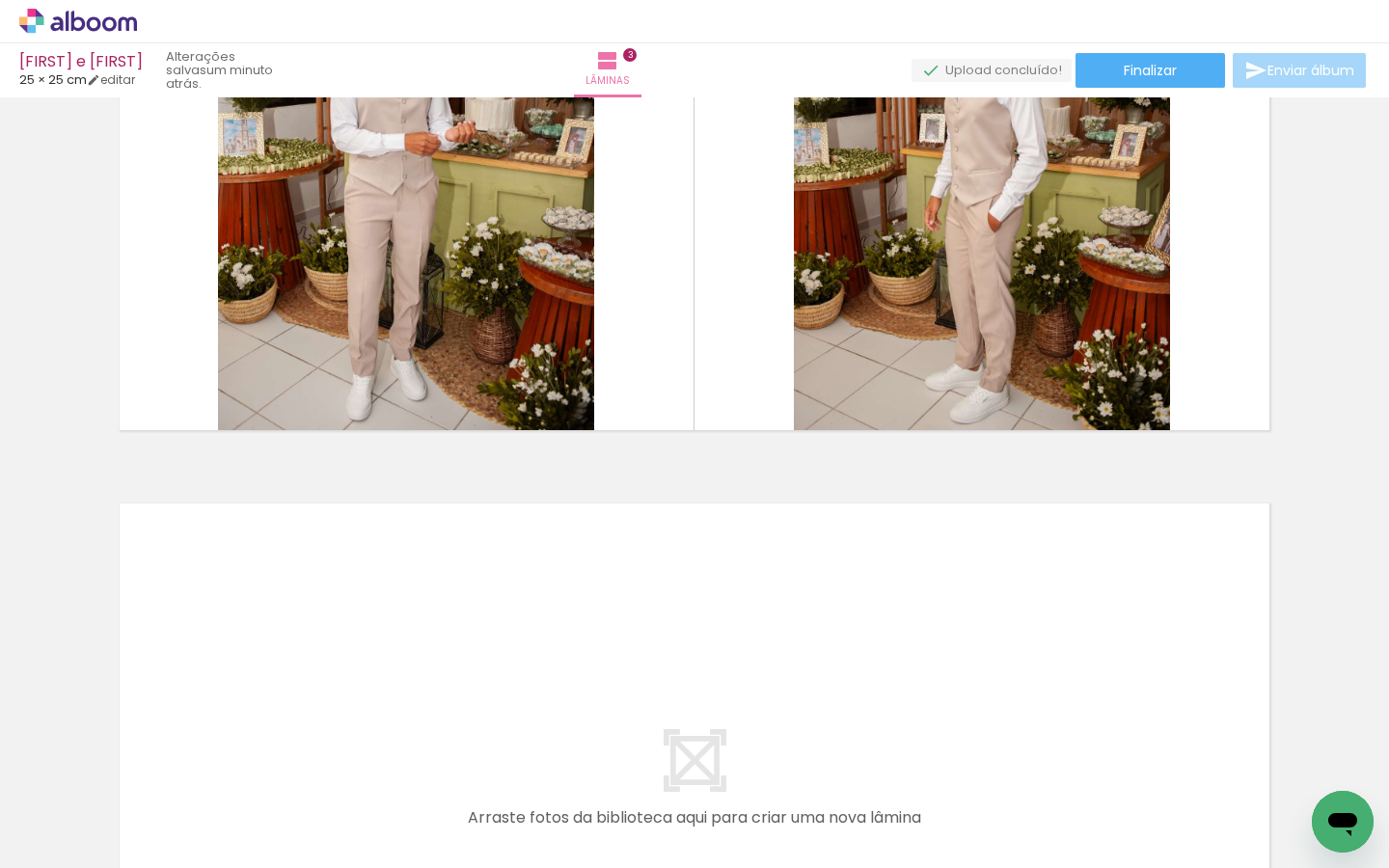 scroll, scrollTop: 1572, scrollLeft: 0, axis: vertical 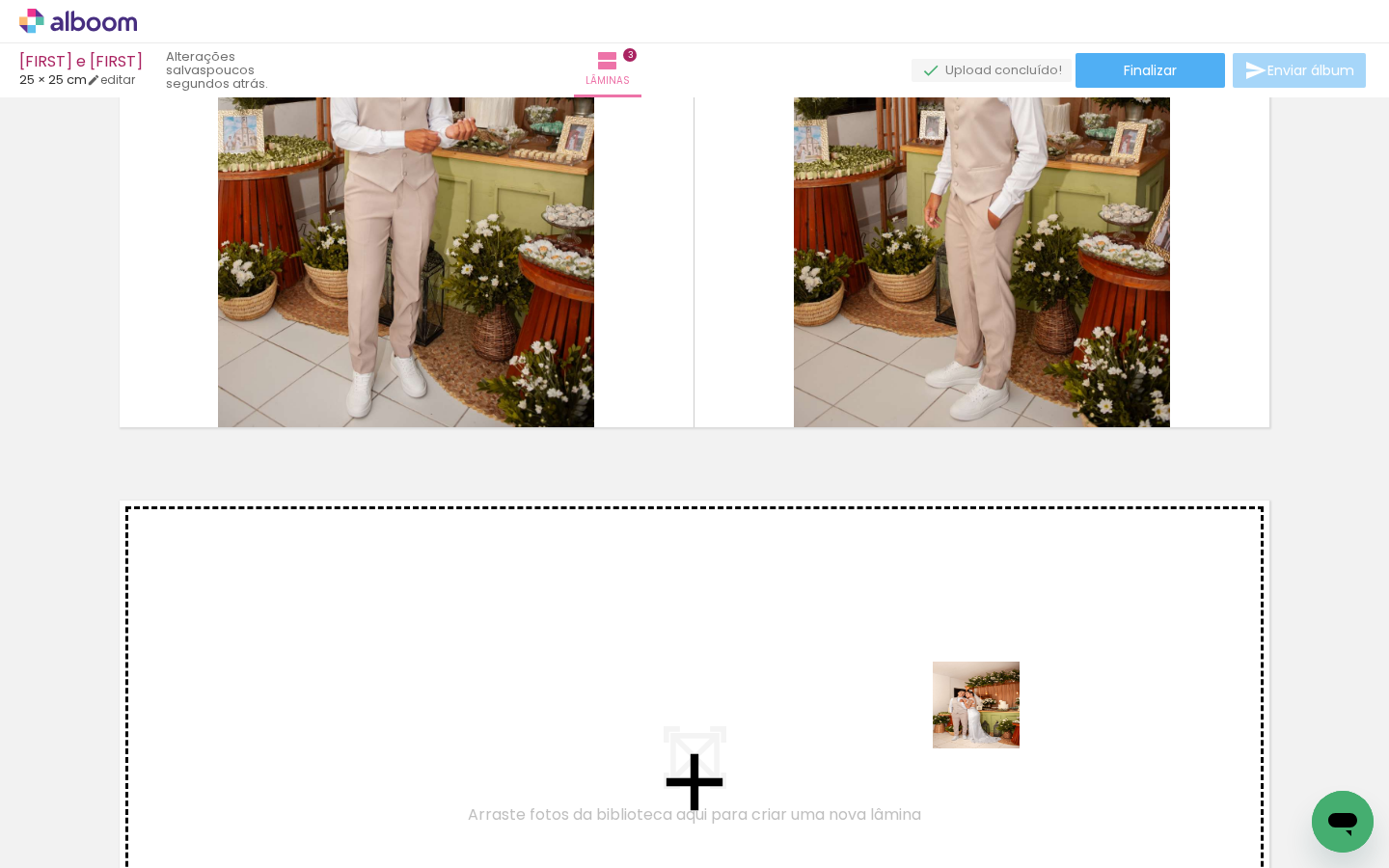drag, startPoint x: 991, startPoint y: 820, endPoint x: 990, endPoint y: 687, distance: 133.00376 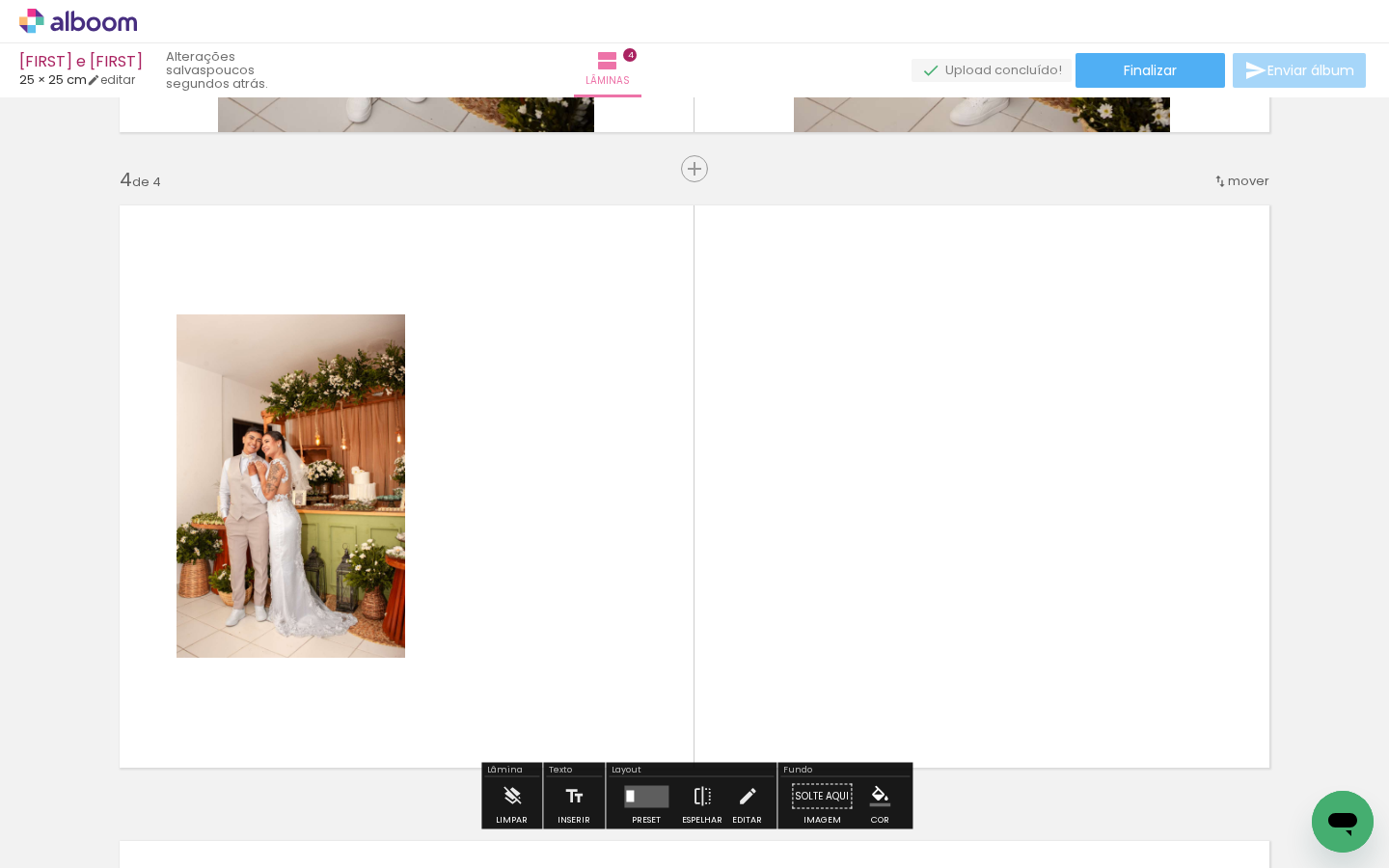 scroll, scrollTop: 1931, scrollLeft: 0, axis: vertical 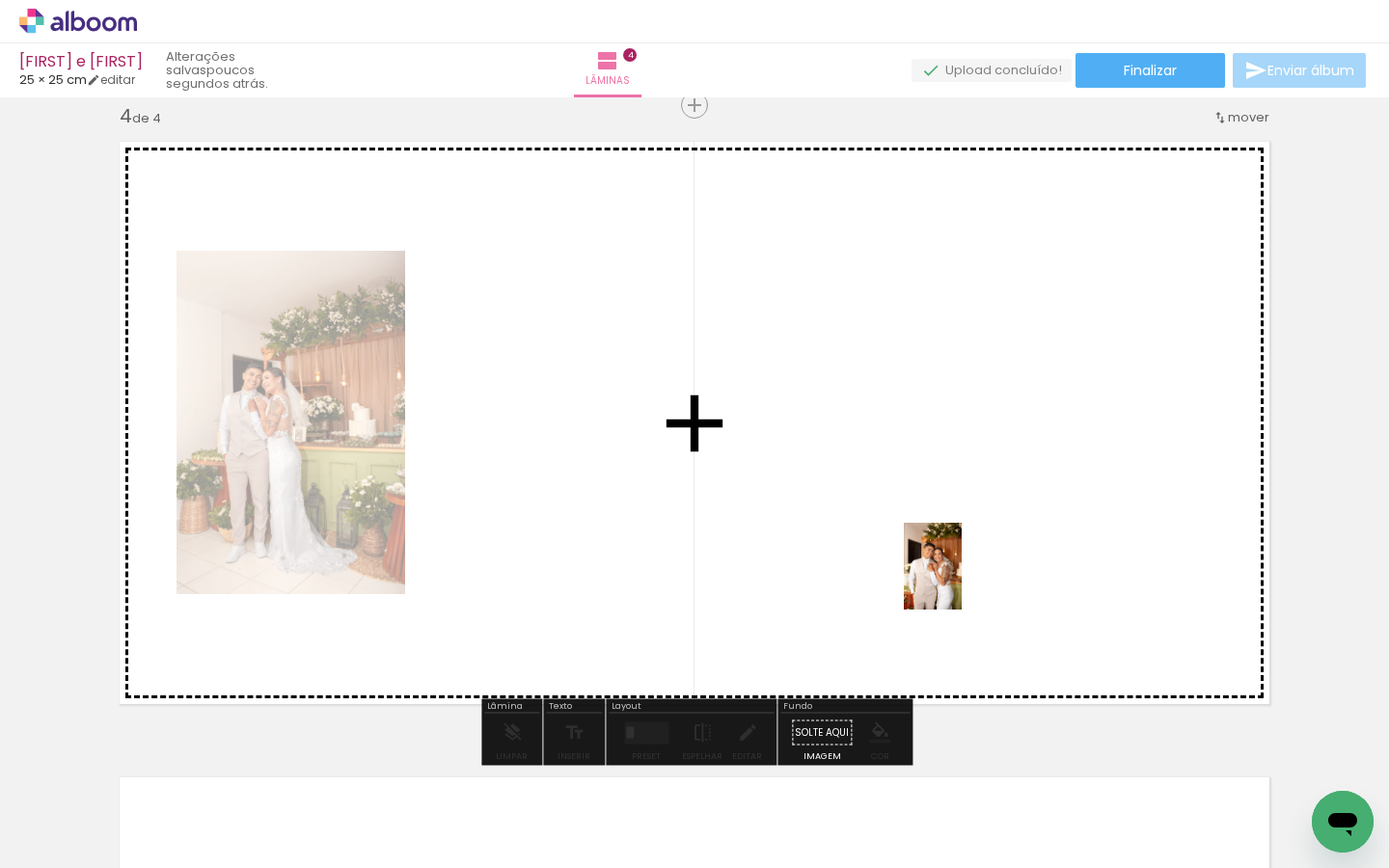 drag, startPoint x: 784, startPoint y: 831, endPoint x: 967, endPoint y: 577, distance: 313.0575 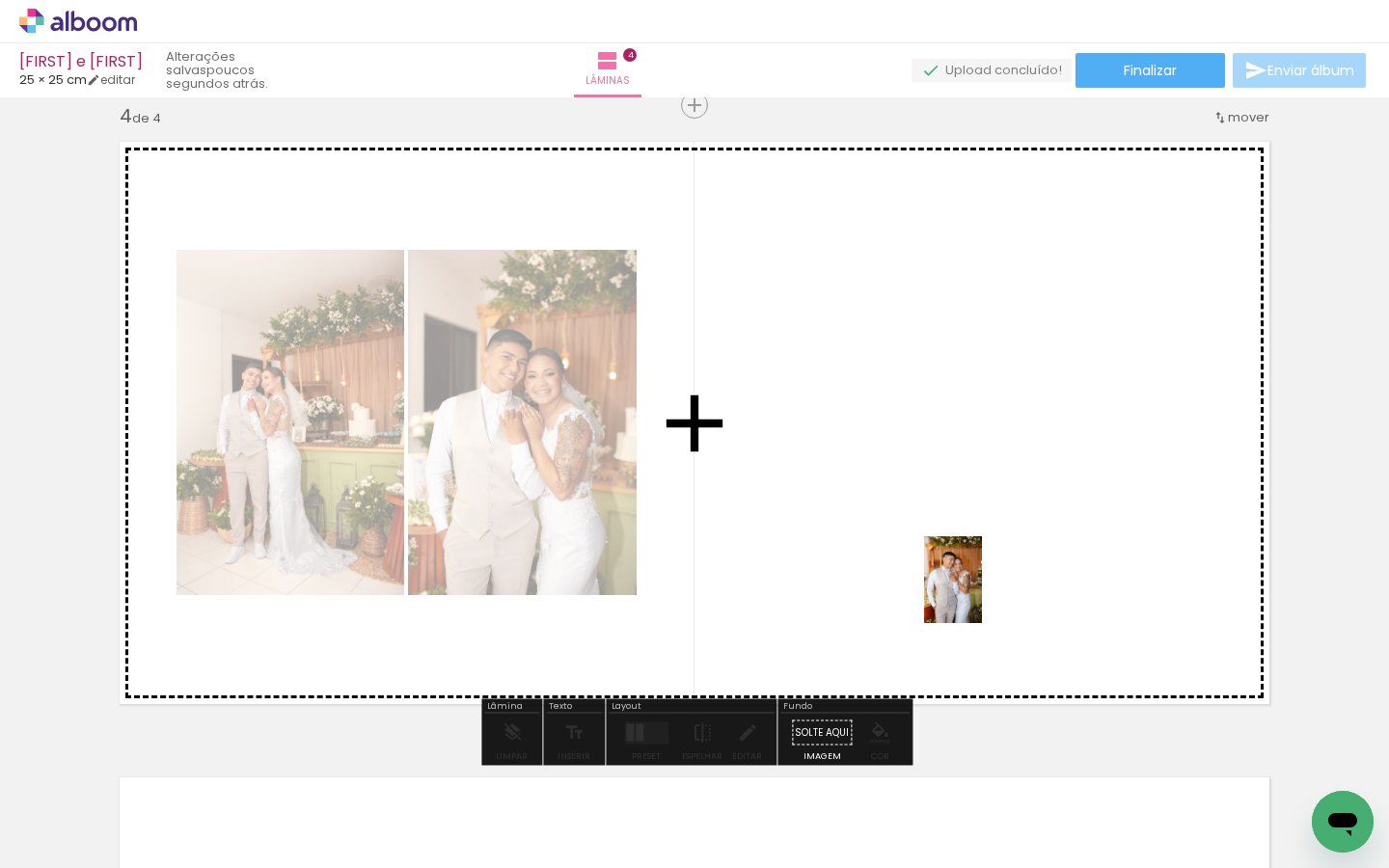 drag, startPoint x: 897, startPoint y: 809, endPoint x: 996, endPoint y: 555, distance: 272.61145 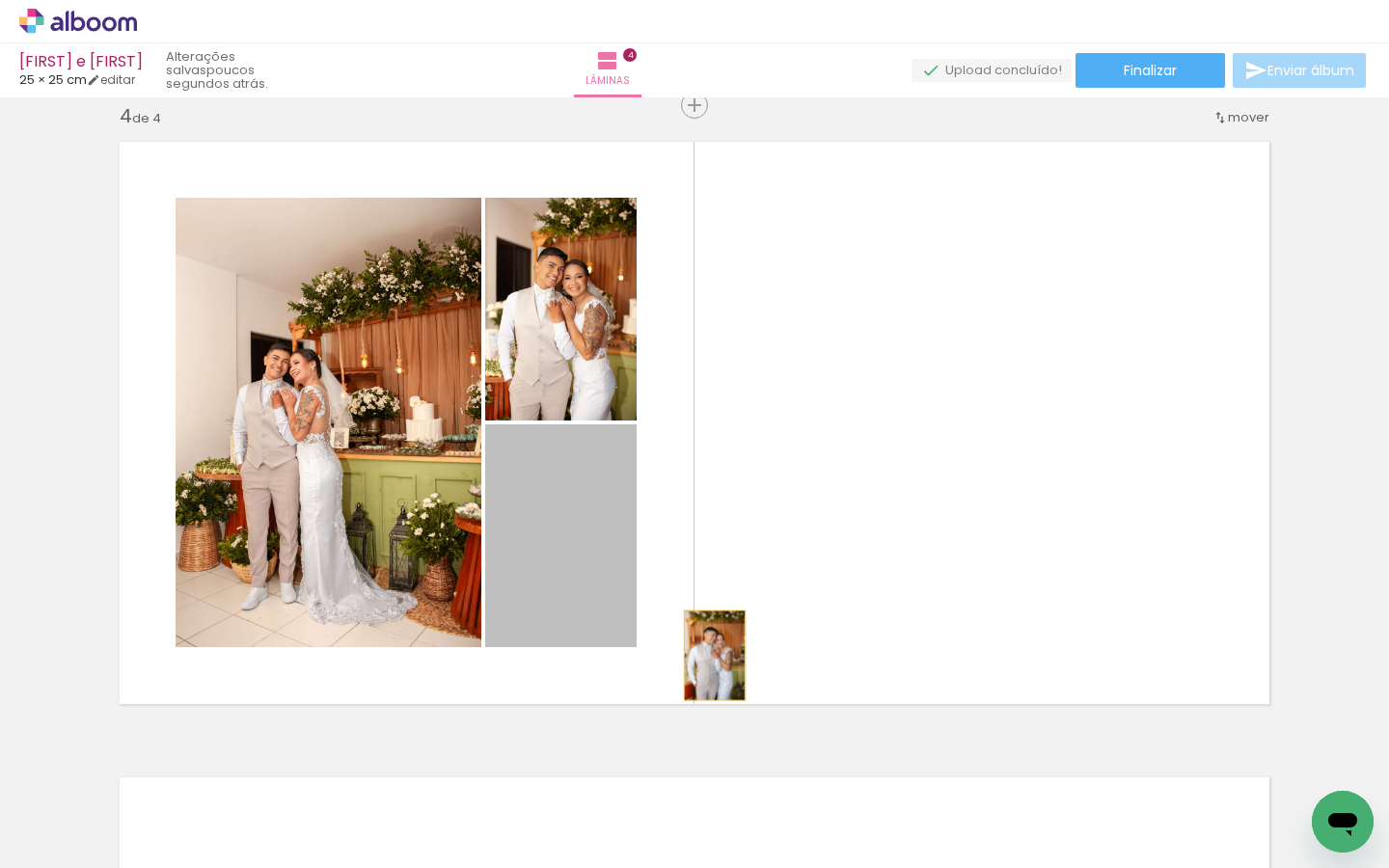 drag, startPoint x: 589, startPoint y: 558, endPoint x: 759, endPoint y: 760, distance: 264.01515 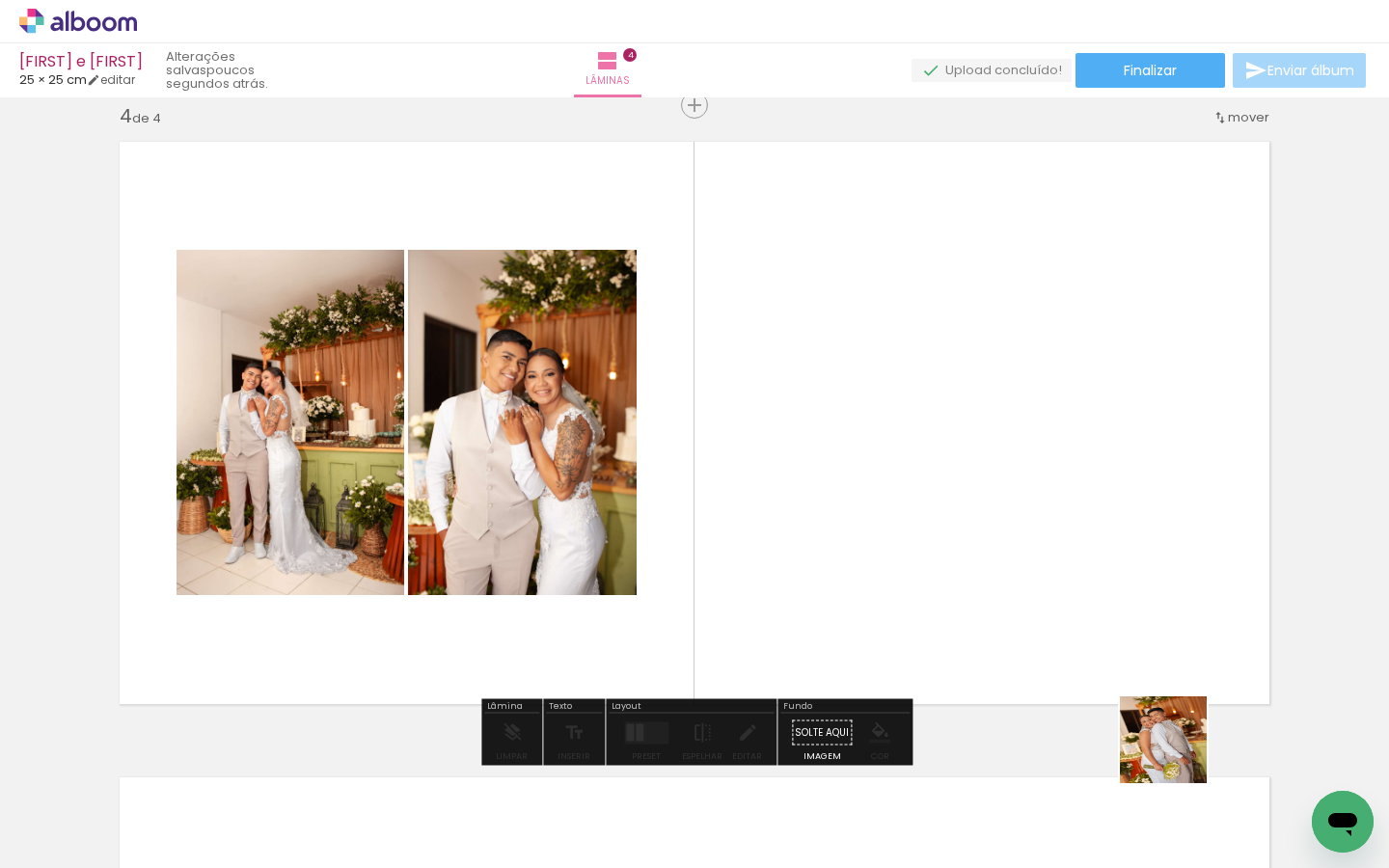 drag, startPoint x: 1212, startPoint y: 827, endPoint x: 1114, endPoint y: 600, distance: 247.2509 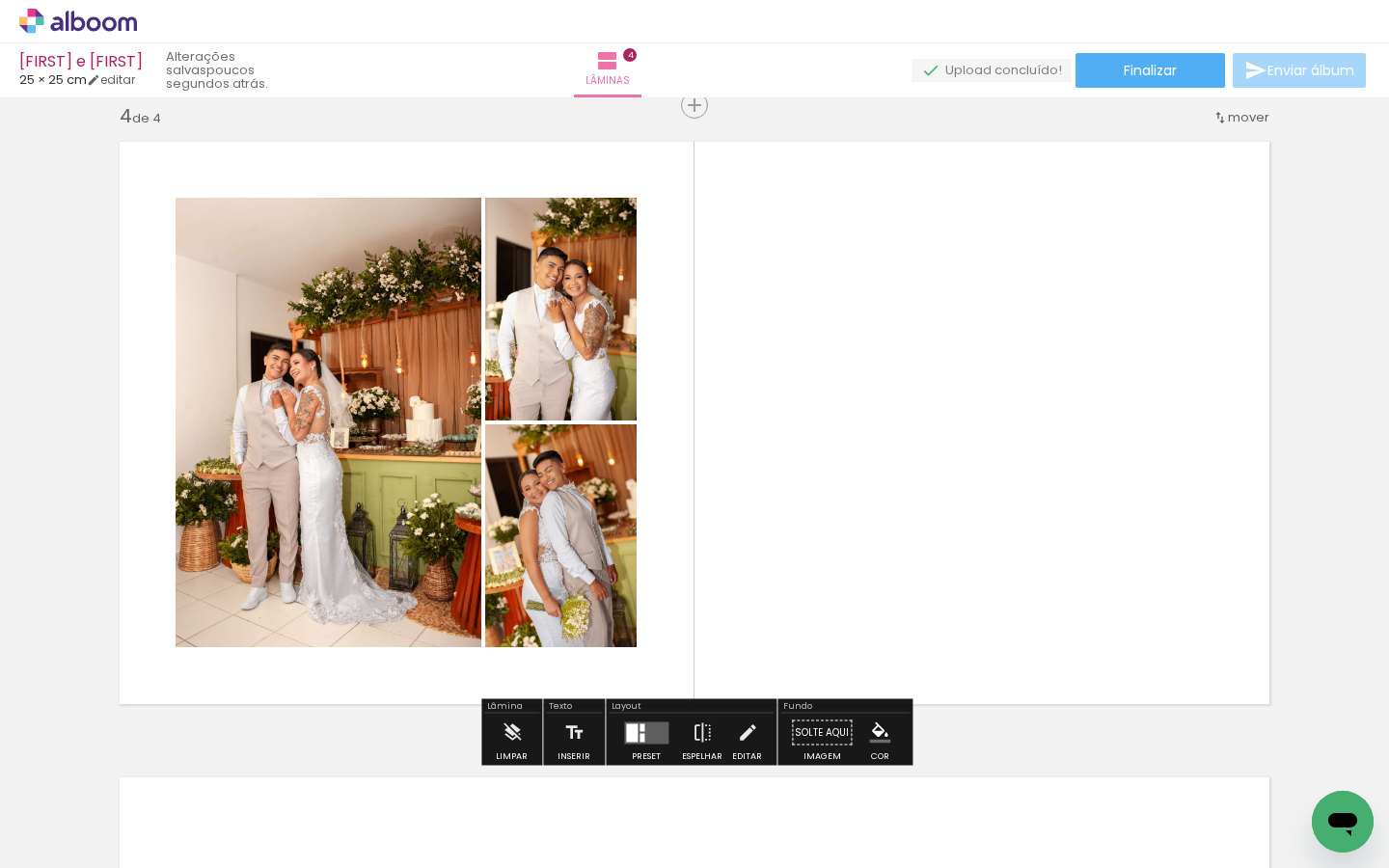 click at bounding box center (646, 732) 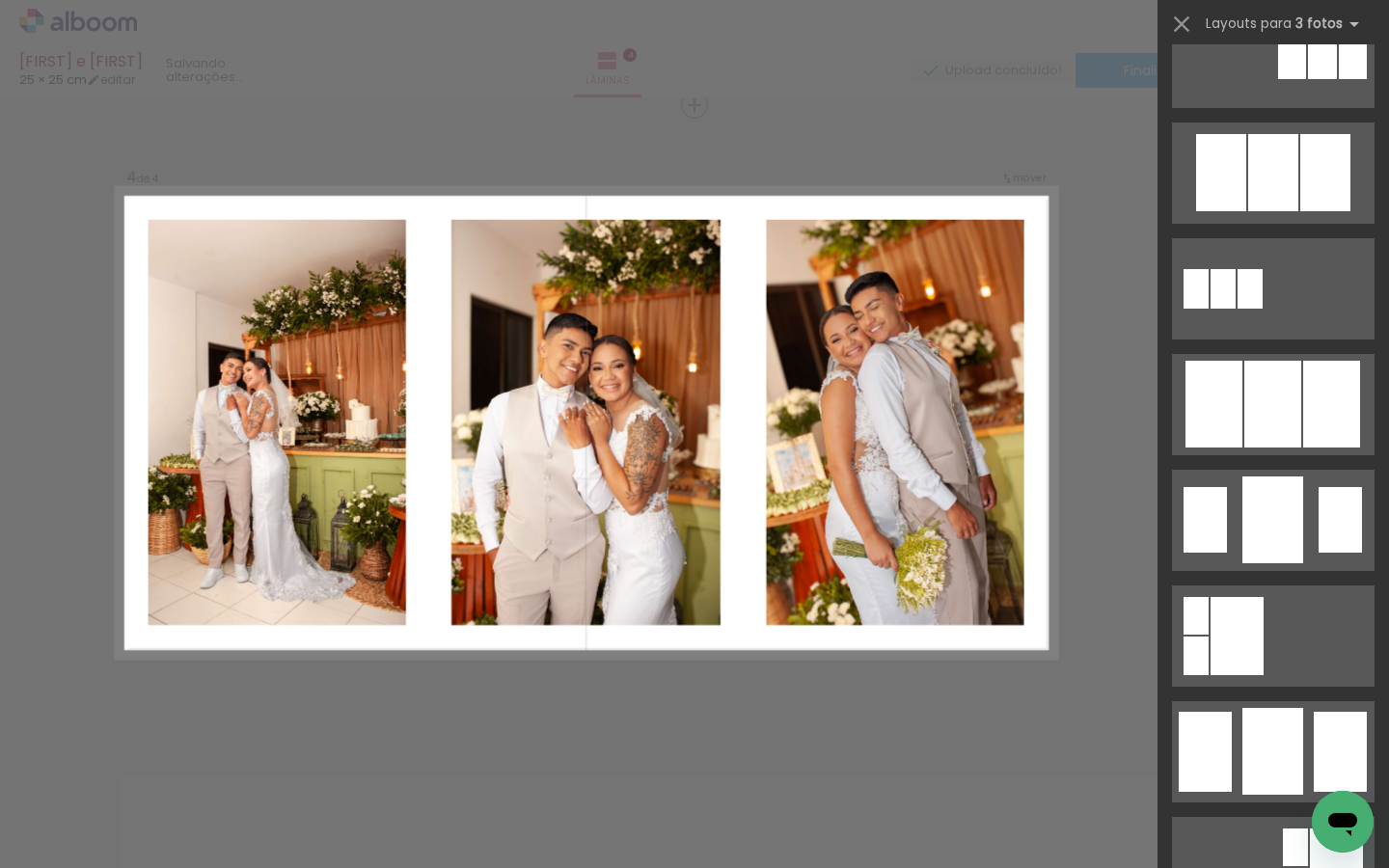 scroll, scrollTop: 1004, scrollLeft: 0, axis: vertical 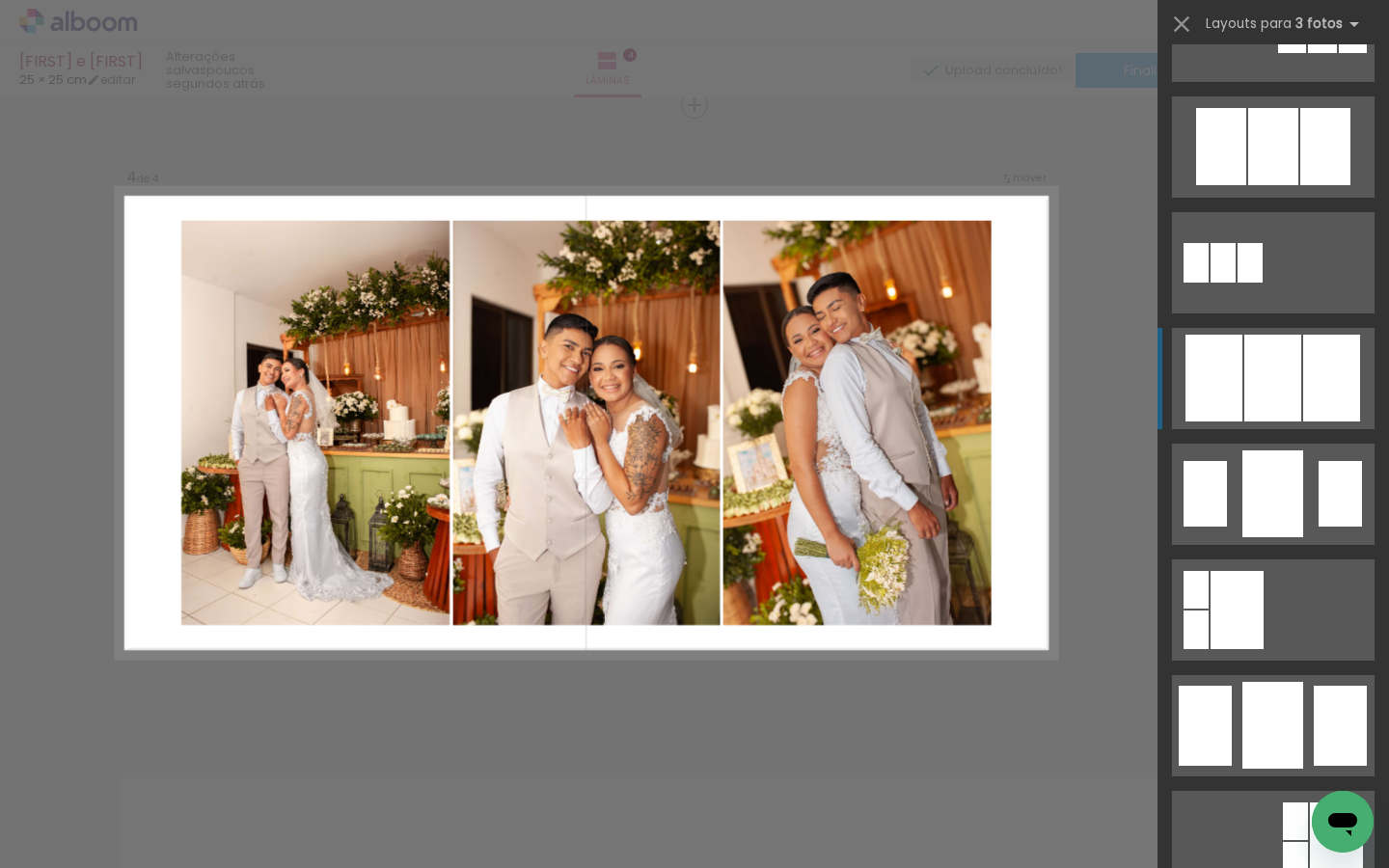 click at bounding box center [1273, 147] 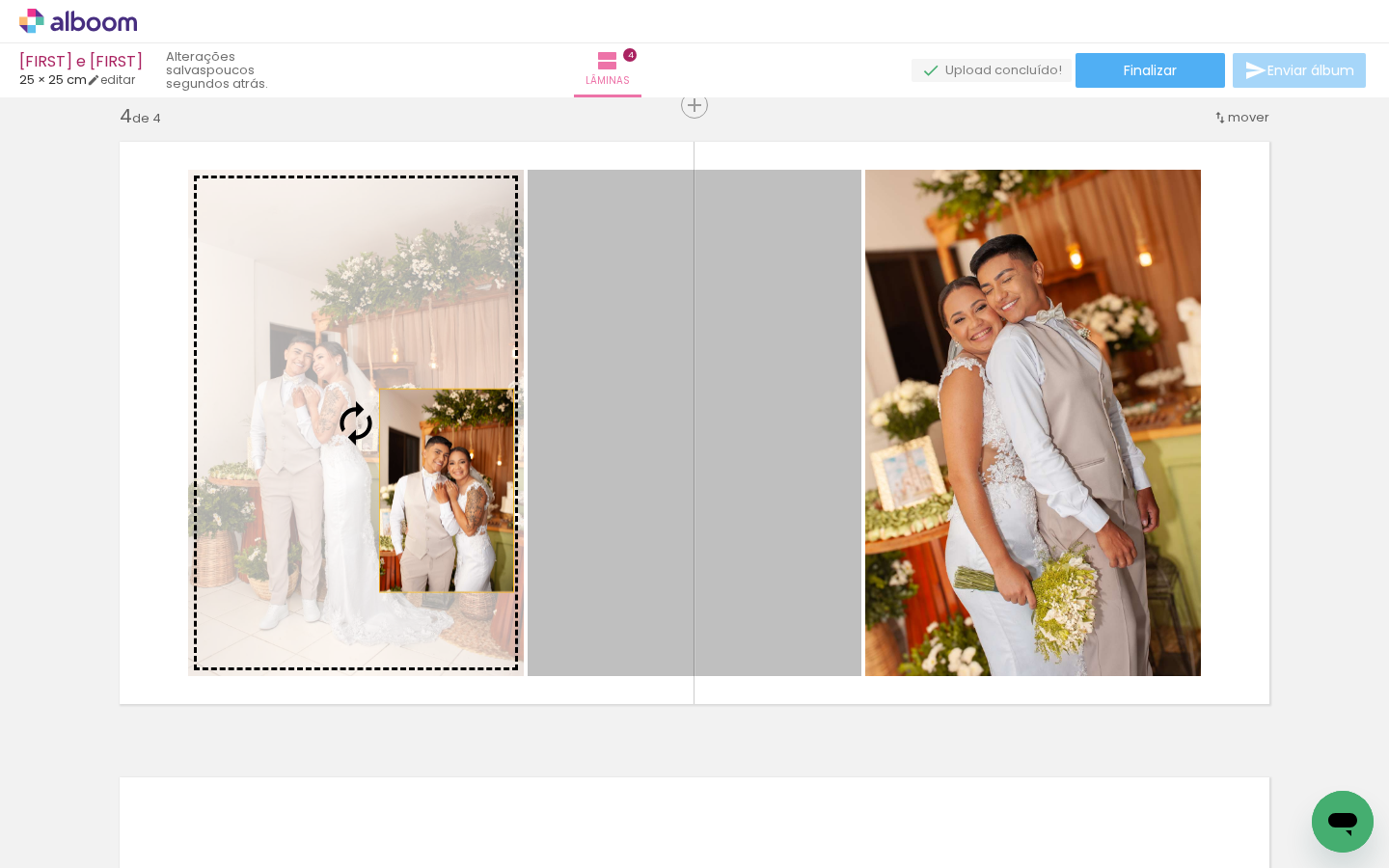drag, startPoint x: 747, startPoint y: 485, endPoint x: 415, endPoint y: 496, distance: 332.18218 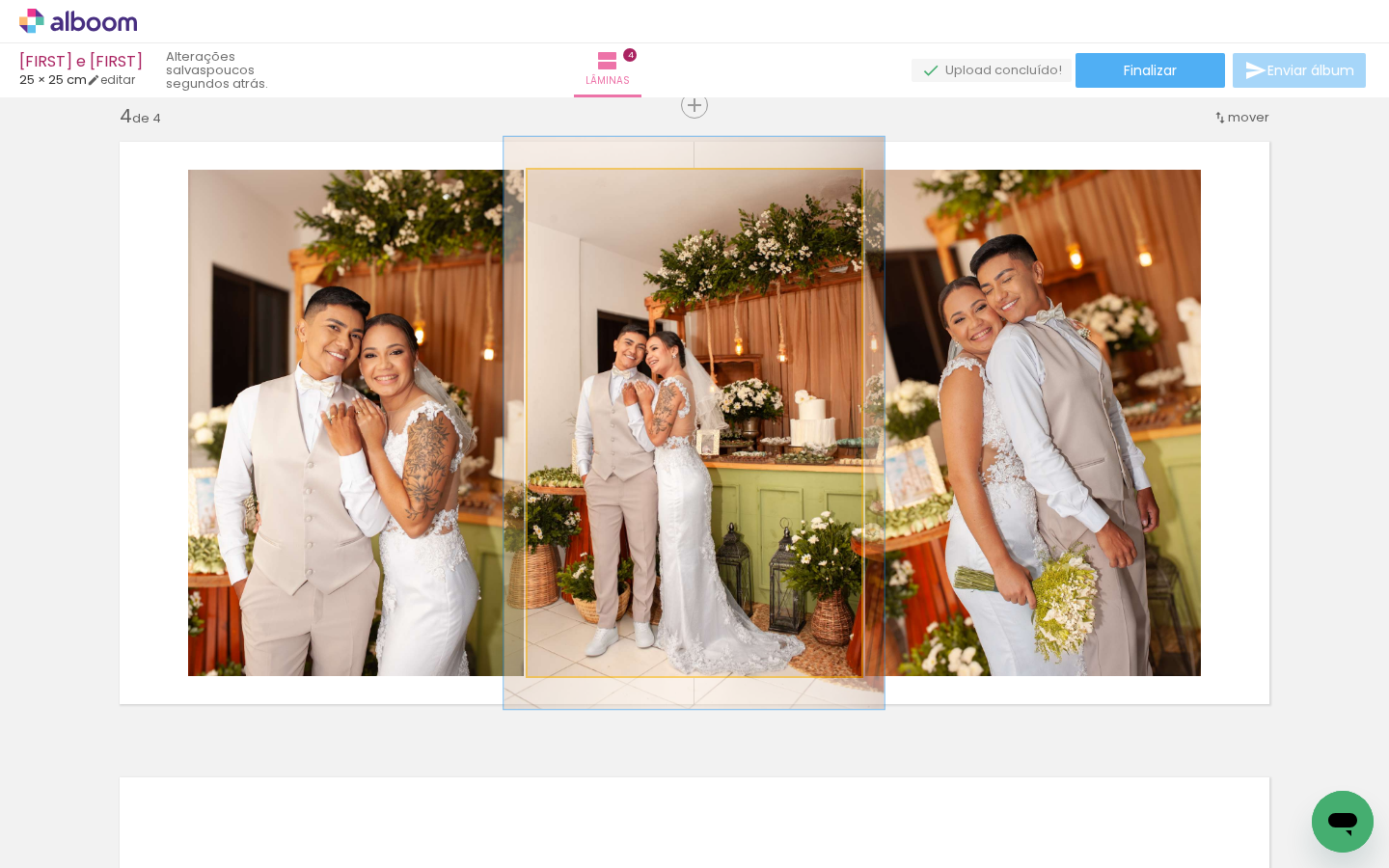 type on "113" 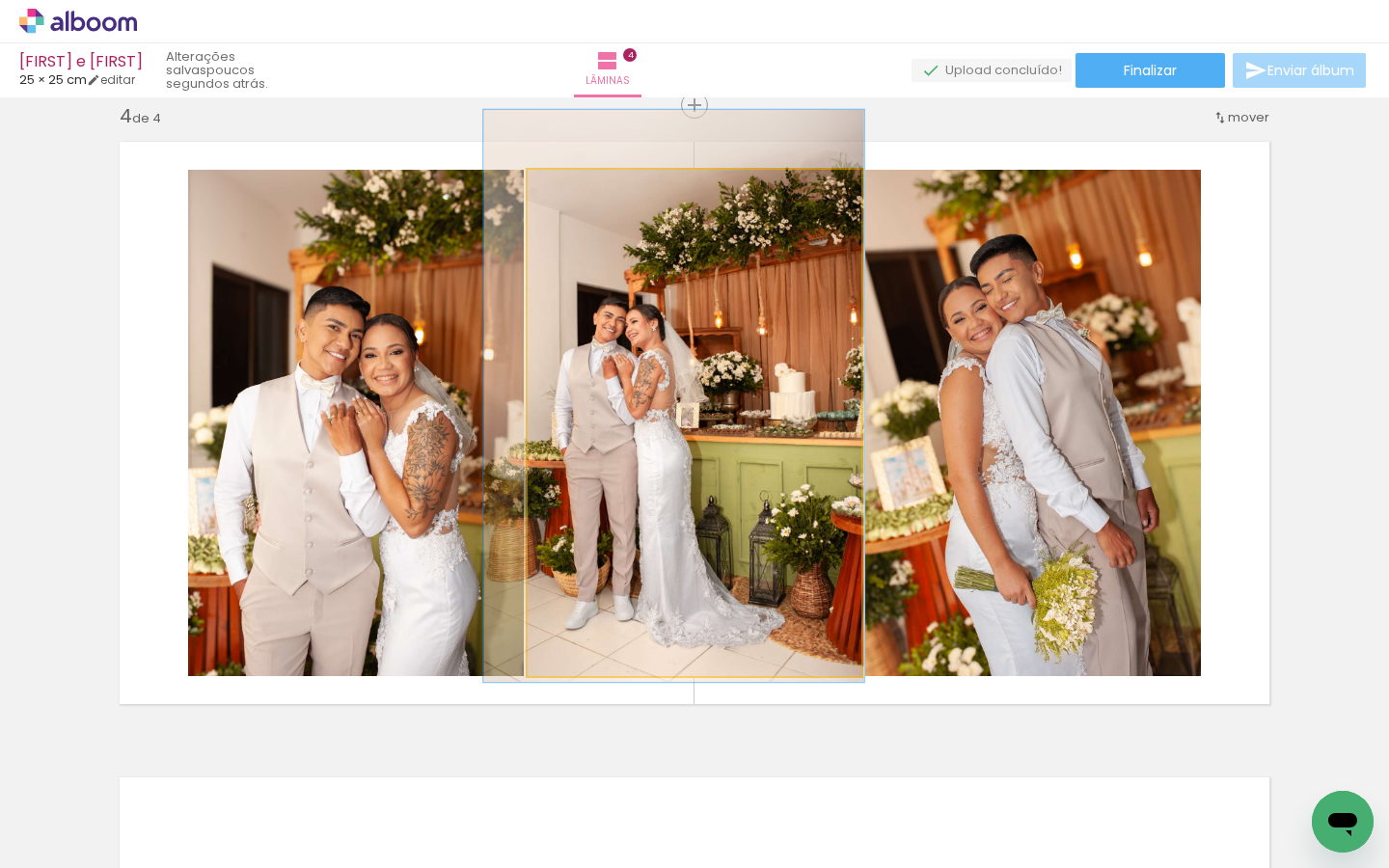 drag, startPoint x: 652, startPoint y: 300, endPoint x: 632, endPoint y: 273, distance: 34 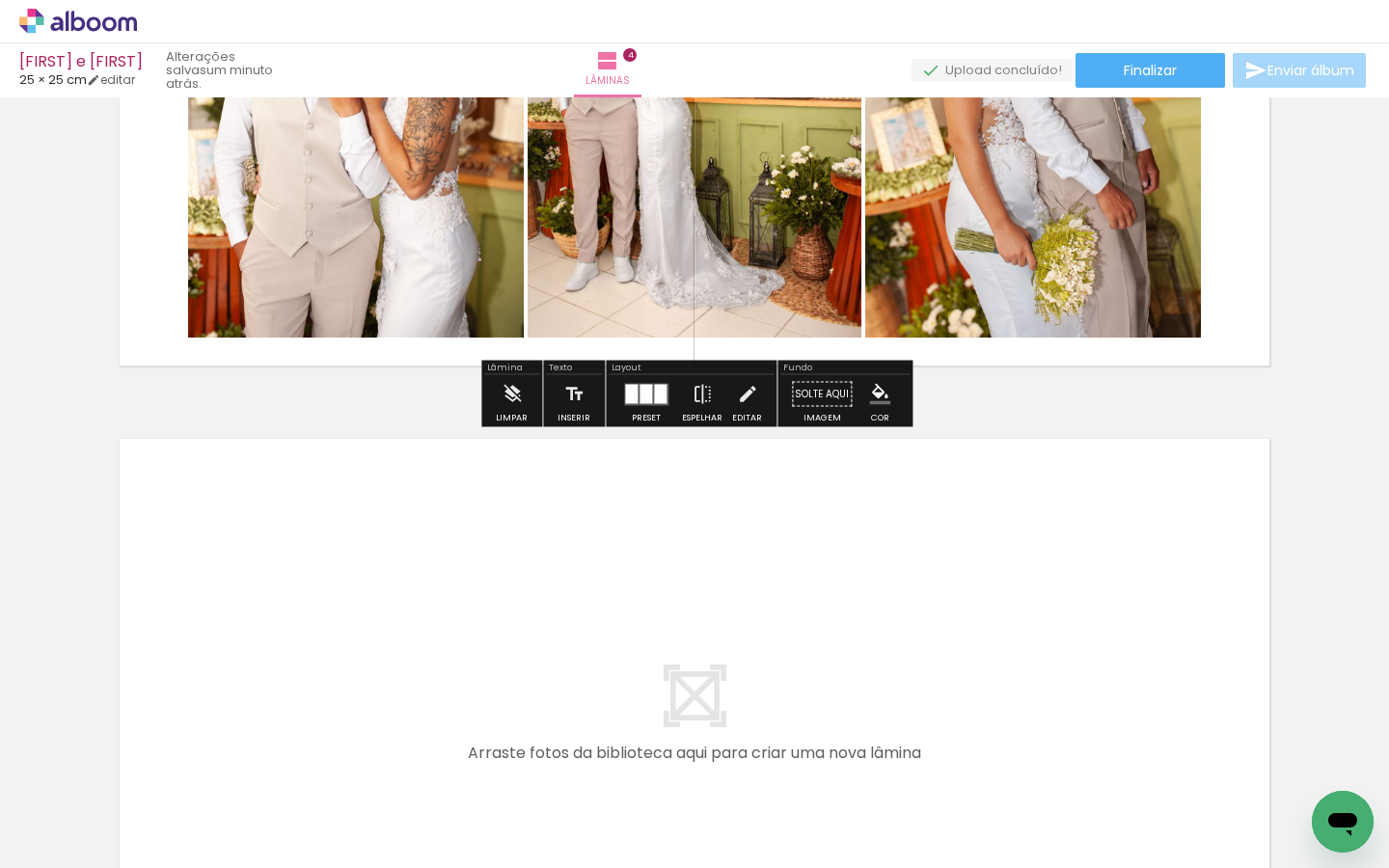 scroll, scrollTop: 2284, scrollLeft: 0, axis: vertical 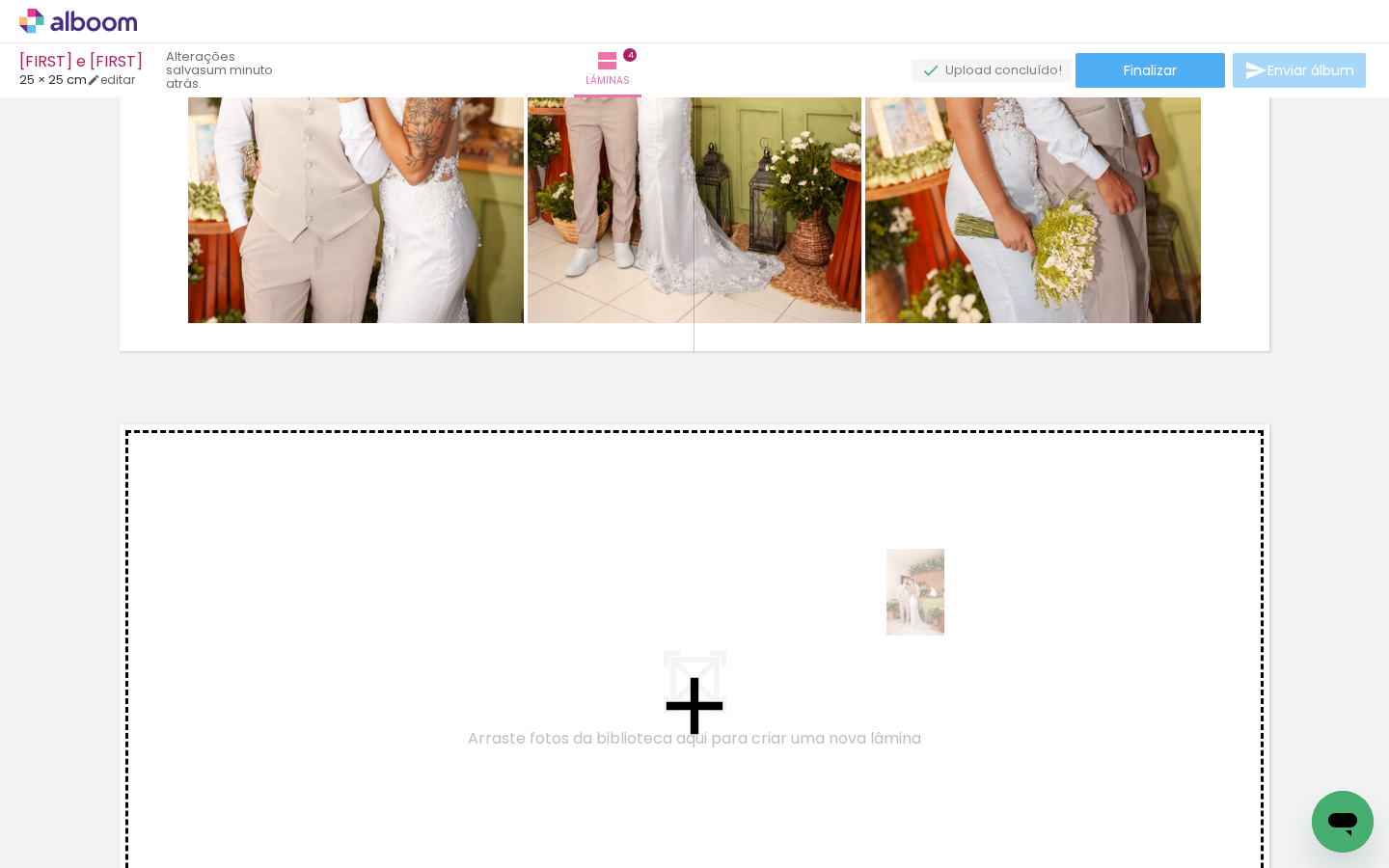 drag, startPoint x: 992, startPoint y: 829, endPoint x: 944, endPoint y: 607, distance: 227.12992 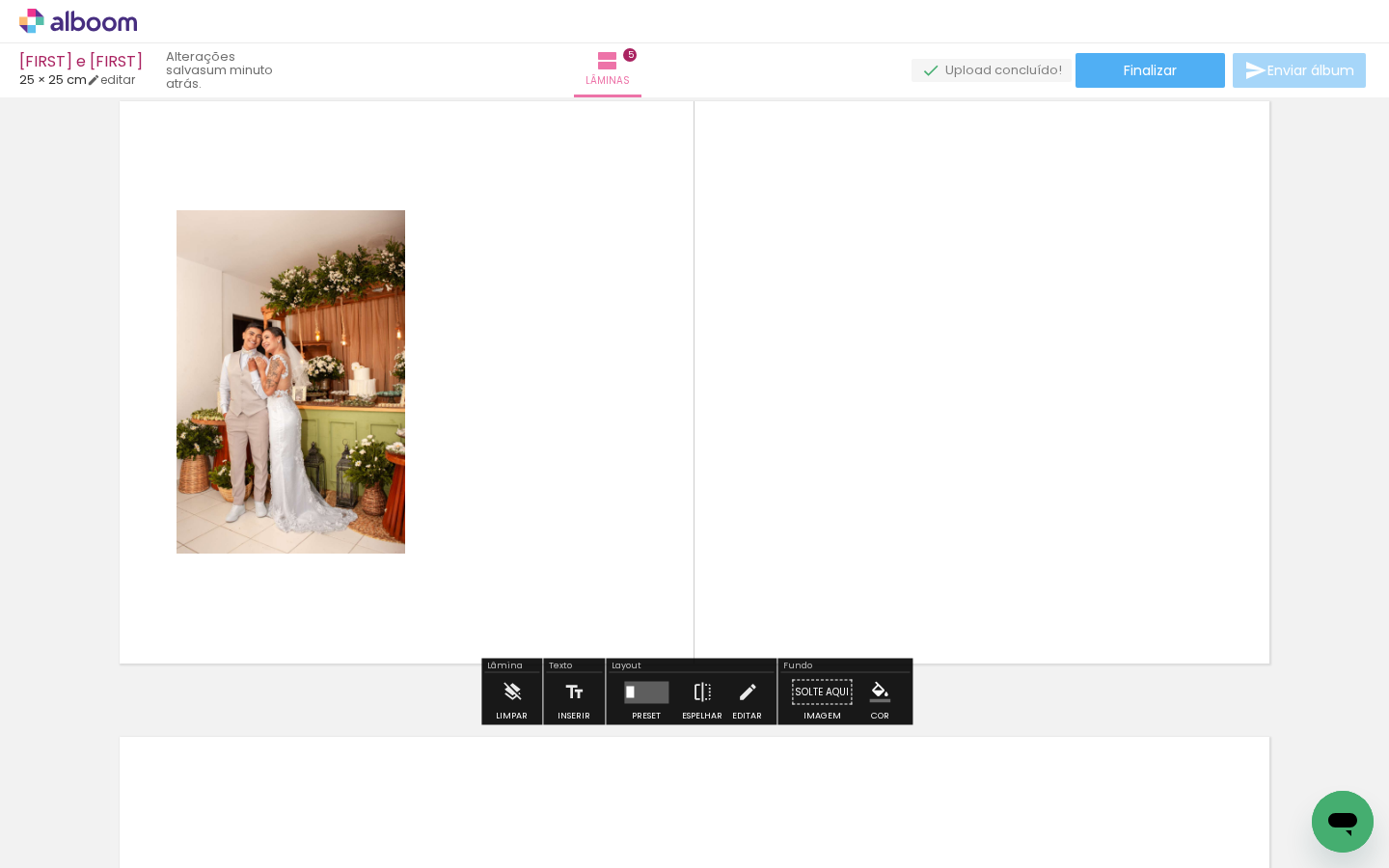 scroll, scrollTop: 2620, scrollLeft: 0, axis: vertical 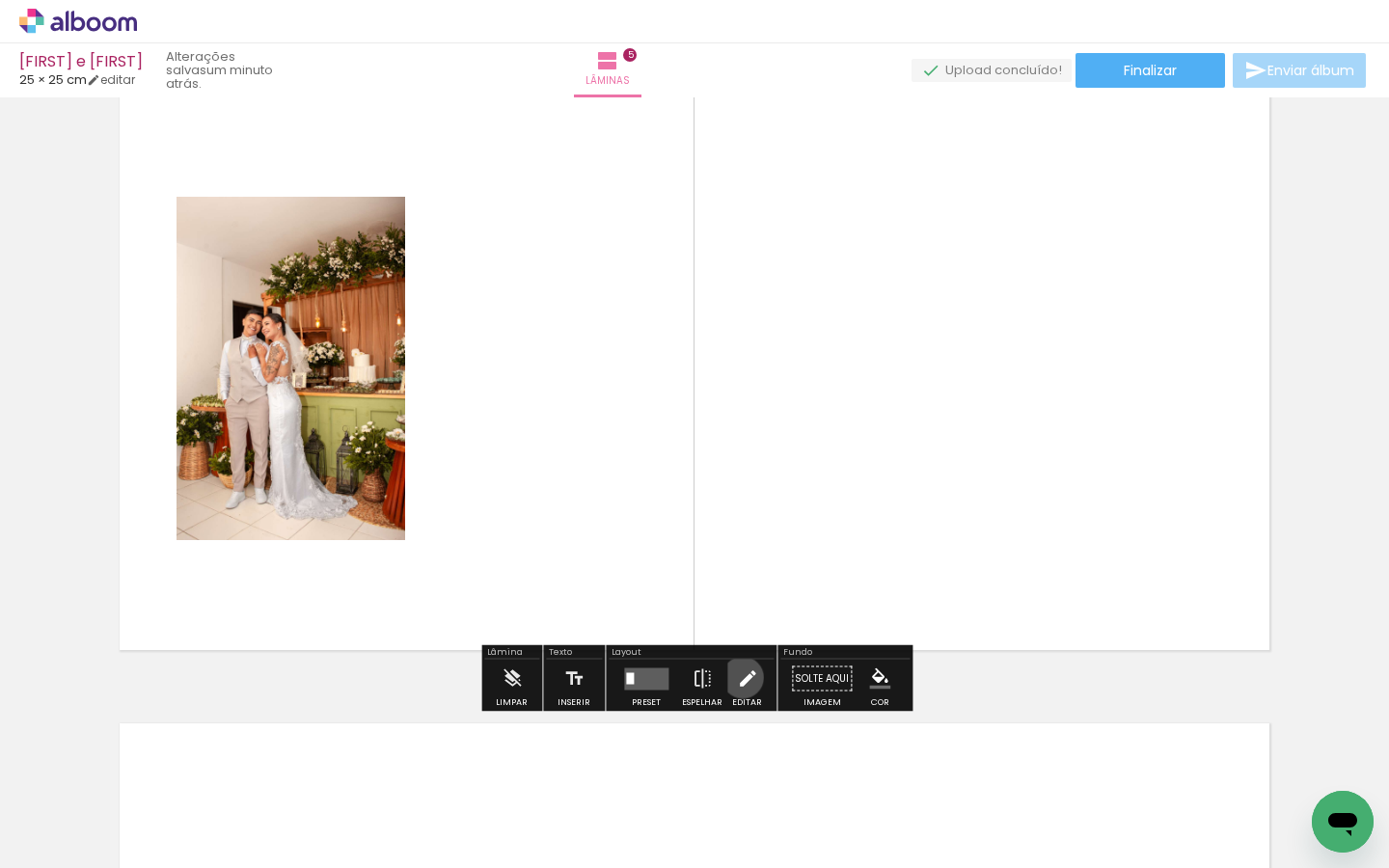 click at bounding box center [748, 679] 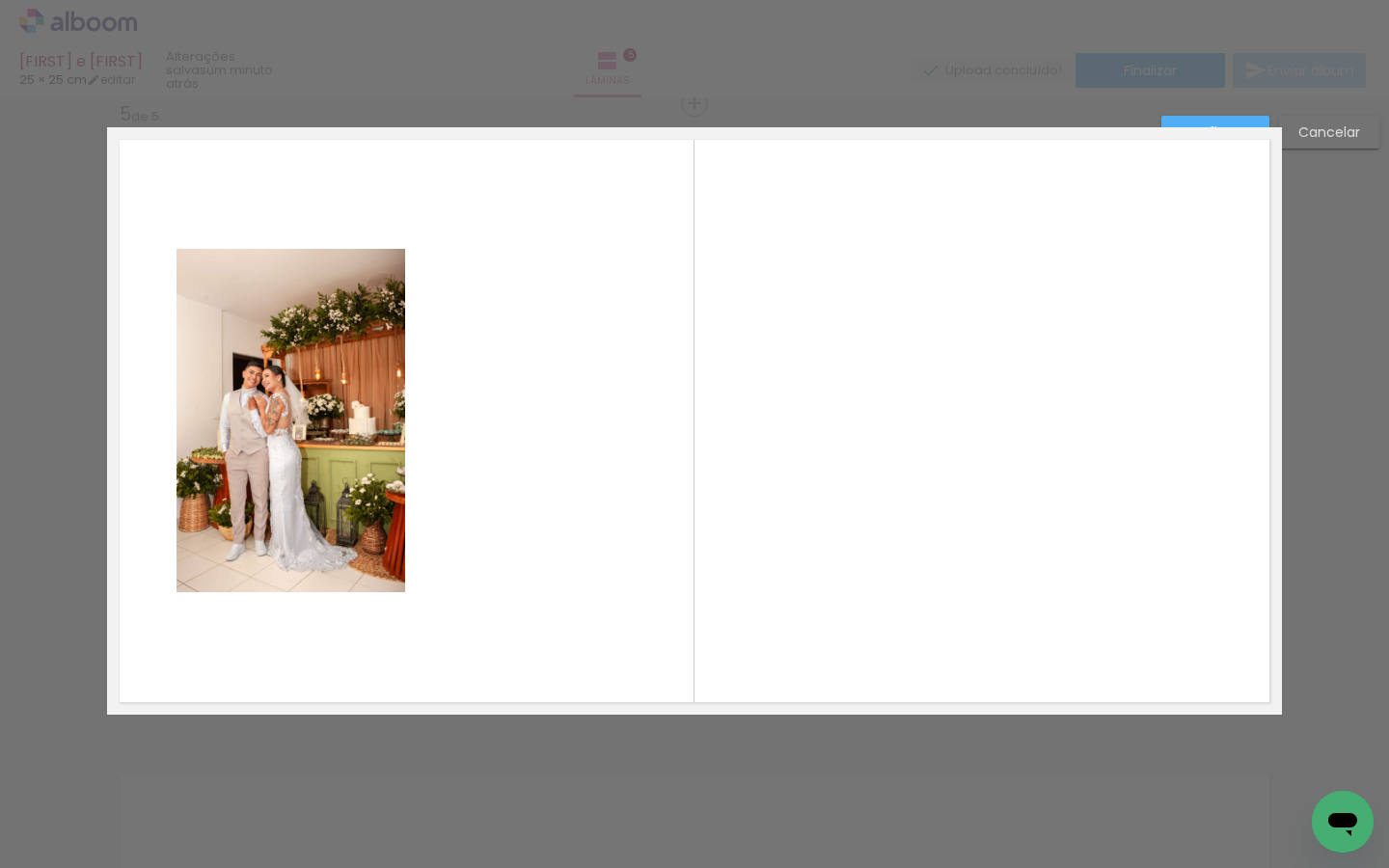 scroll, scrollTop: 2566, scrollLeft: 0, axis: vertical 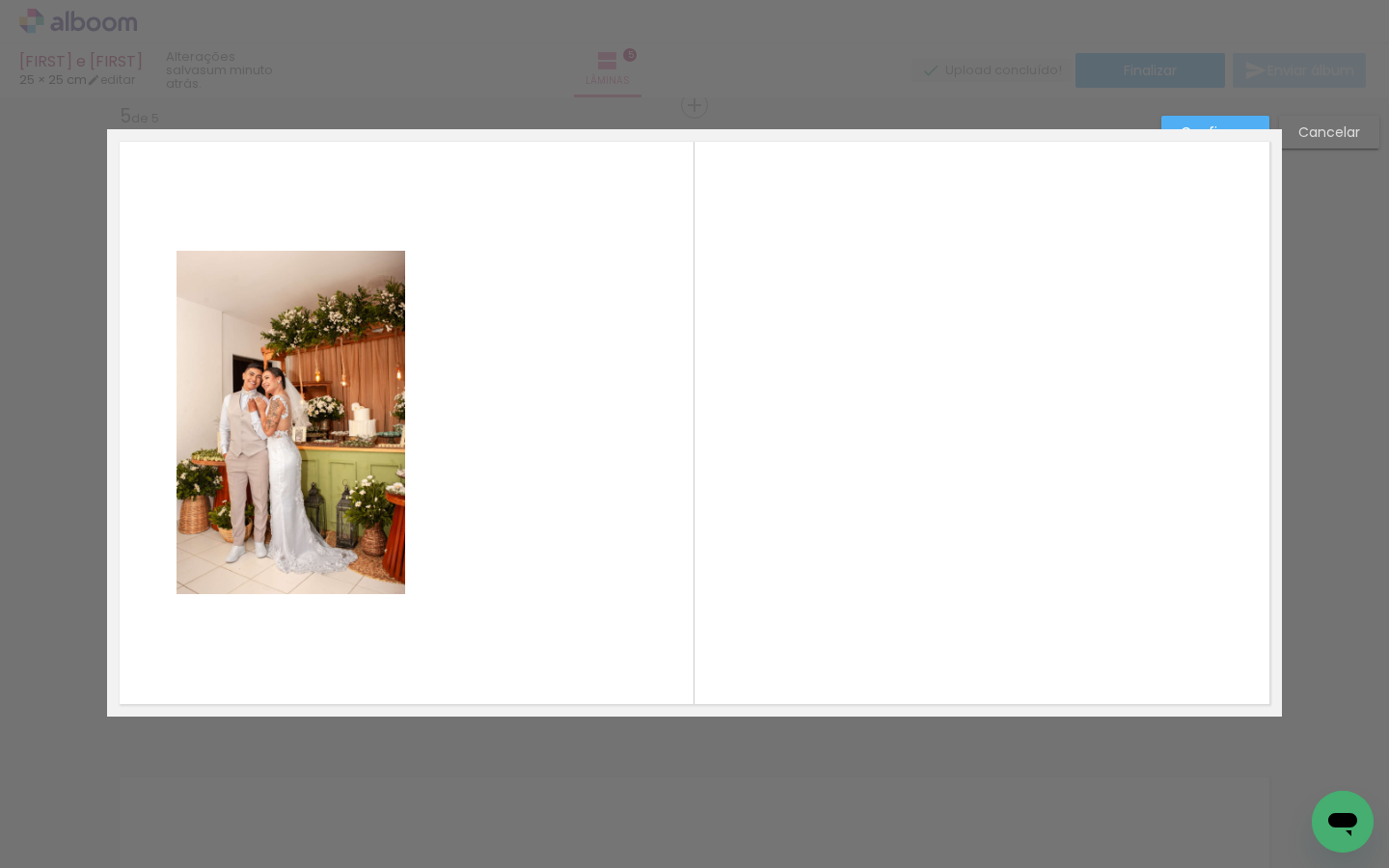 click 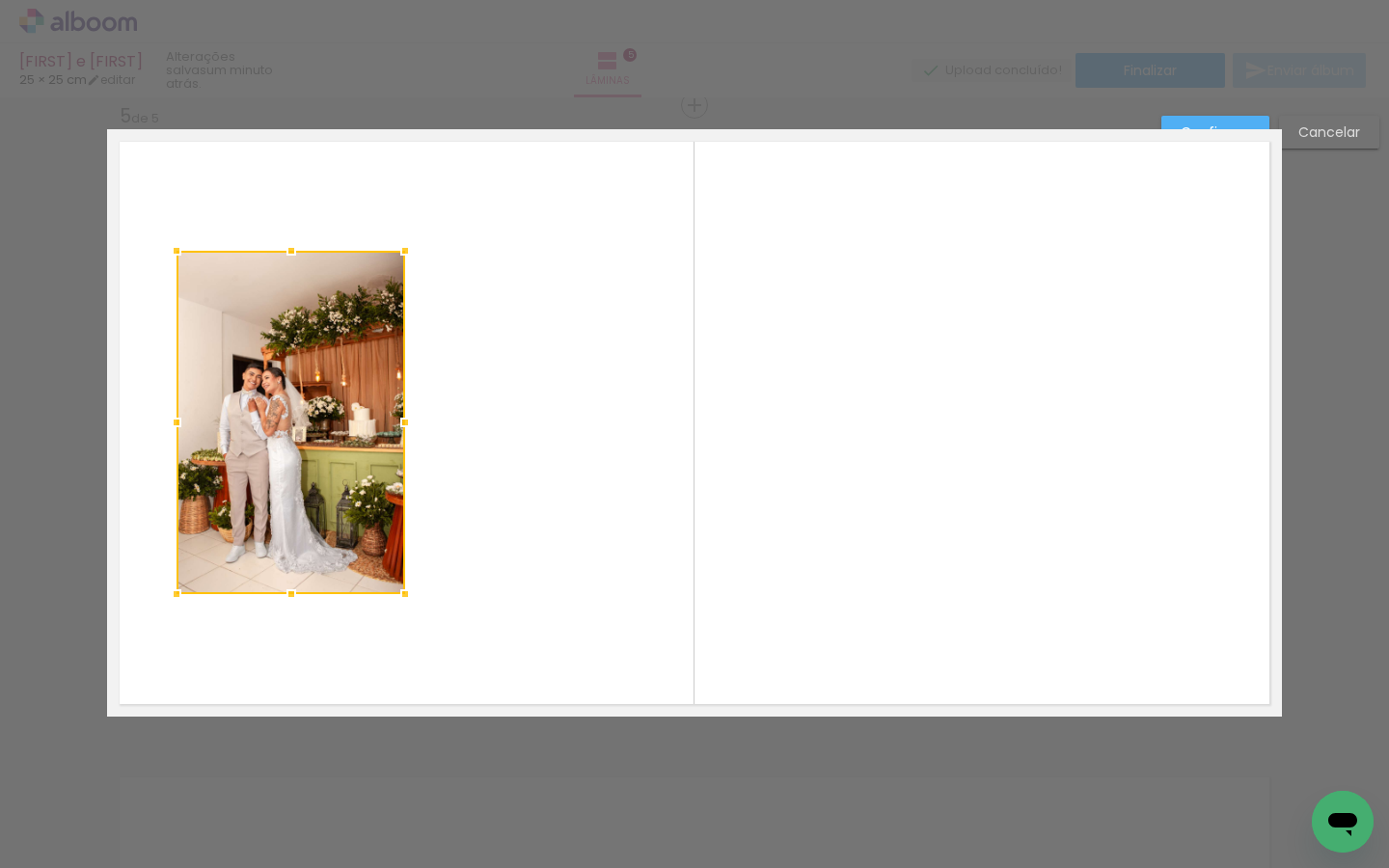 click at bounding box center [694, 422] 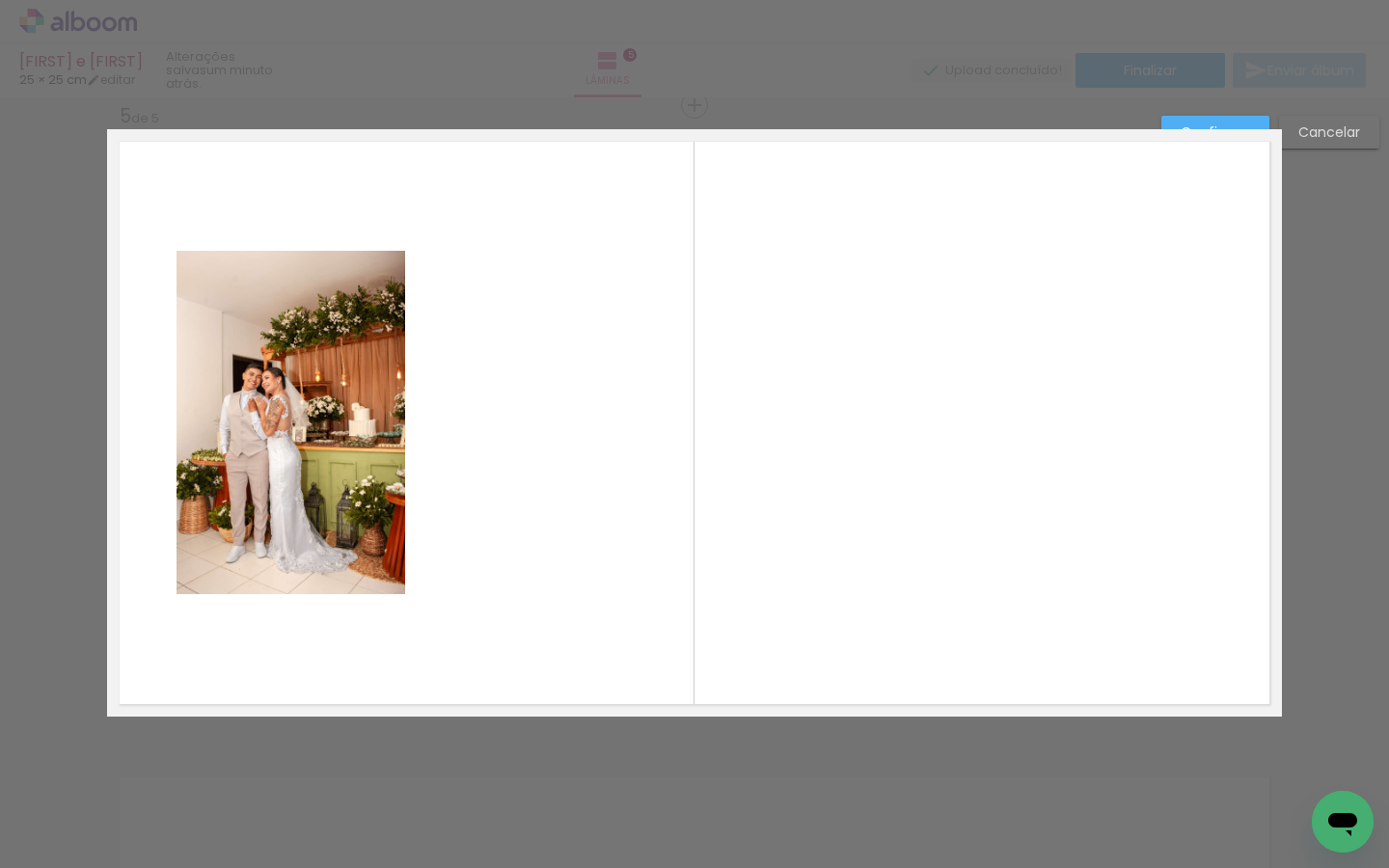 click at bounding box center (694, 422) 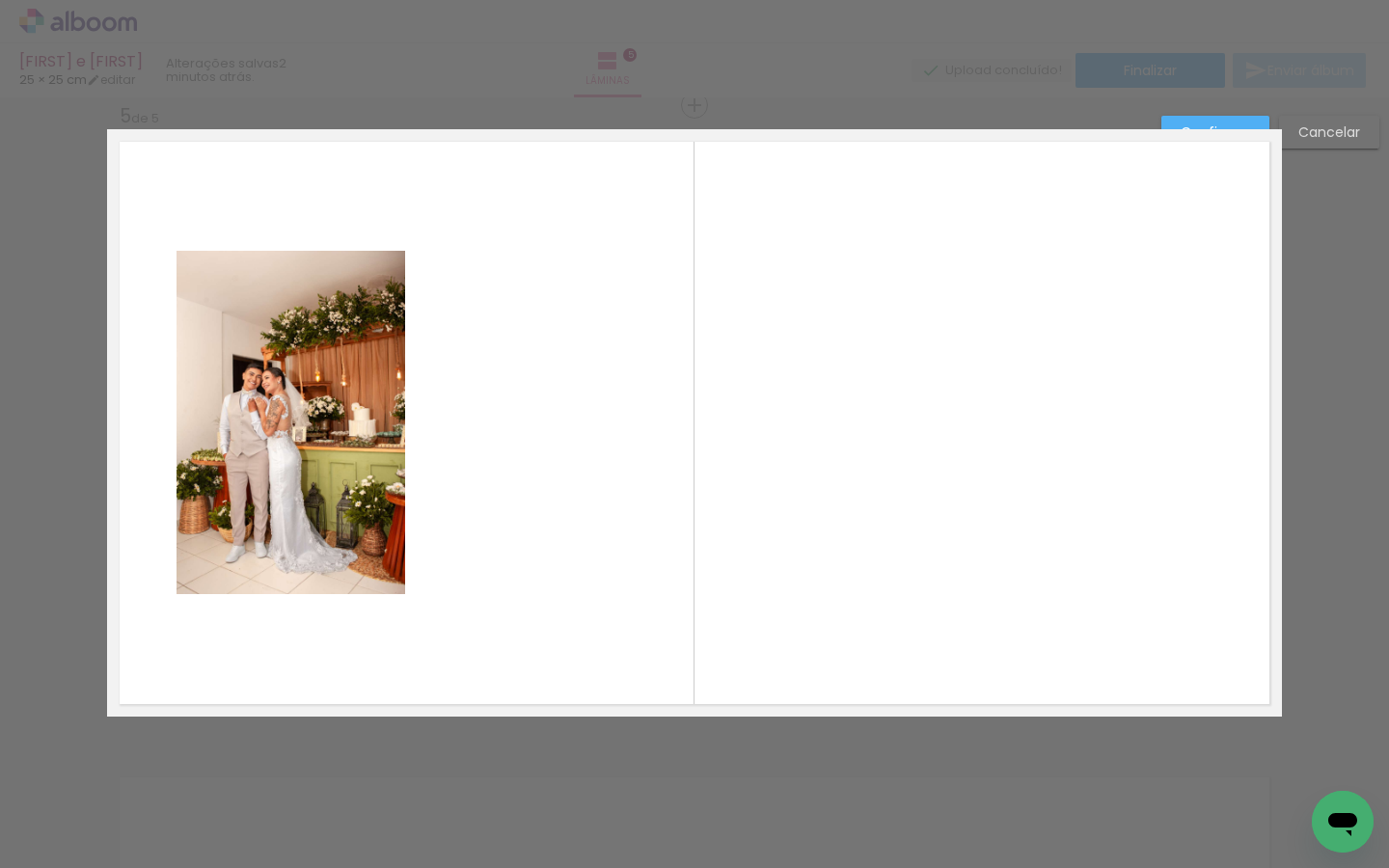 click on "Cancelar" at bounding box center [0, 0] 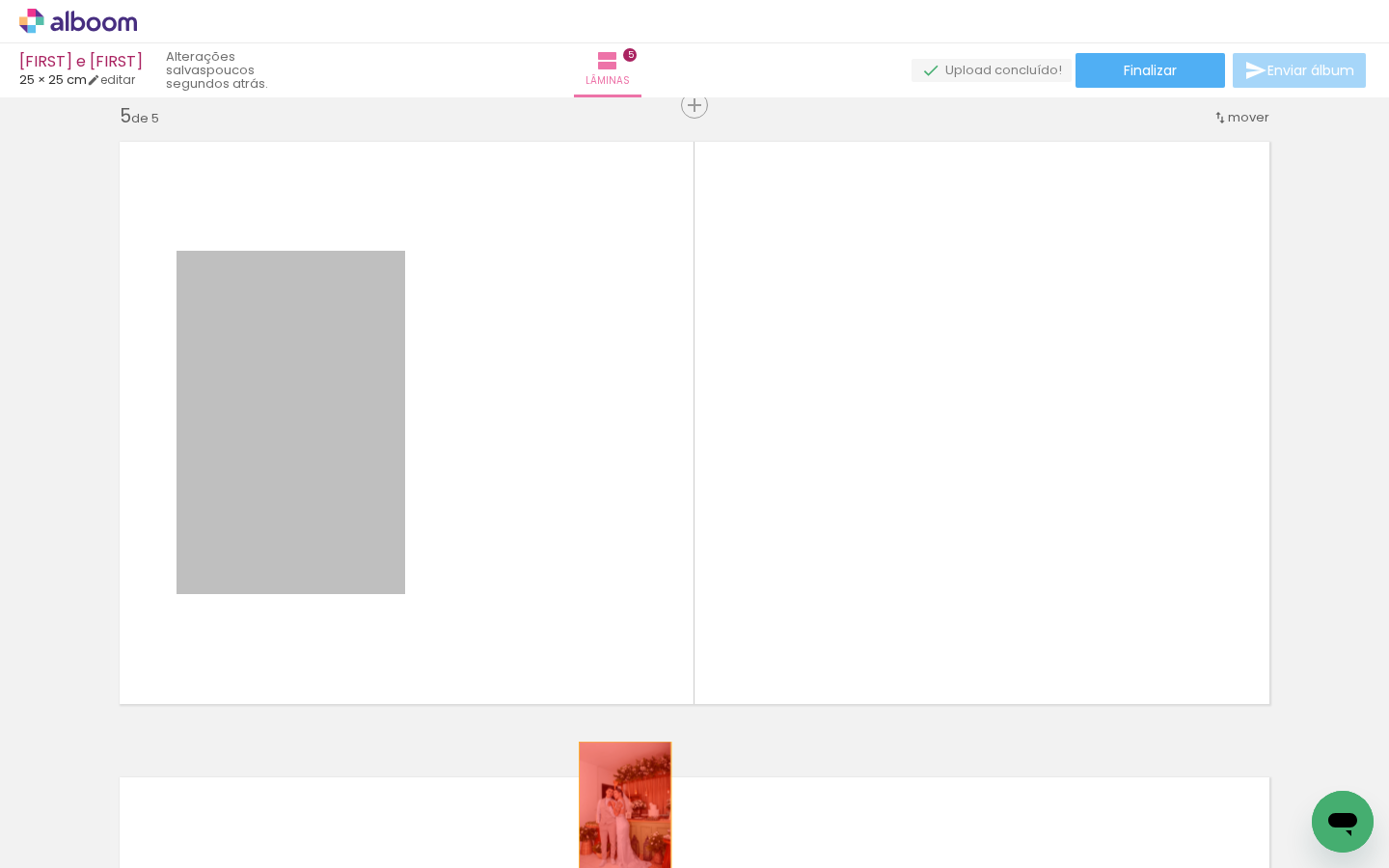 drag, startPoint x: 309, startPoint y: 444, endPoint x: 640, endPoint y: 827, distance: 506.21142 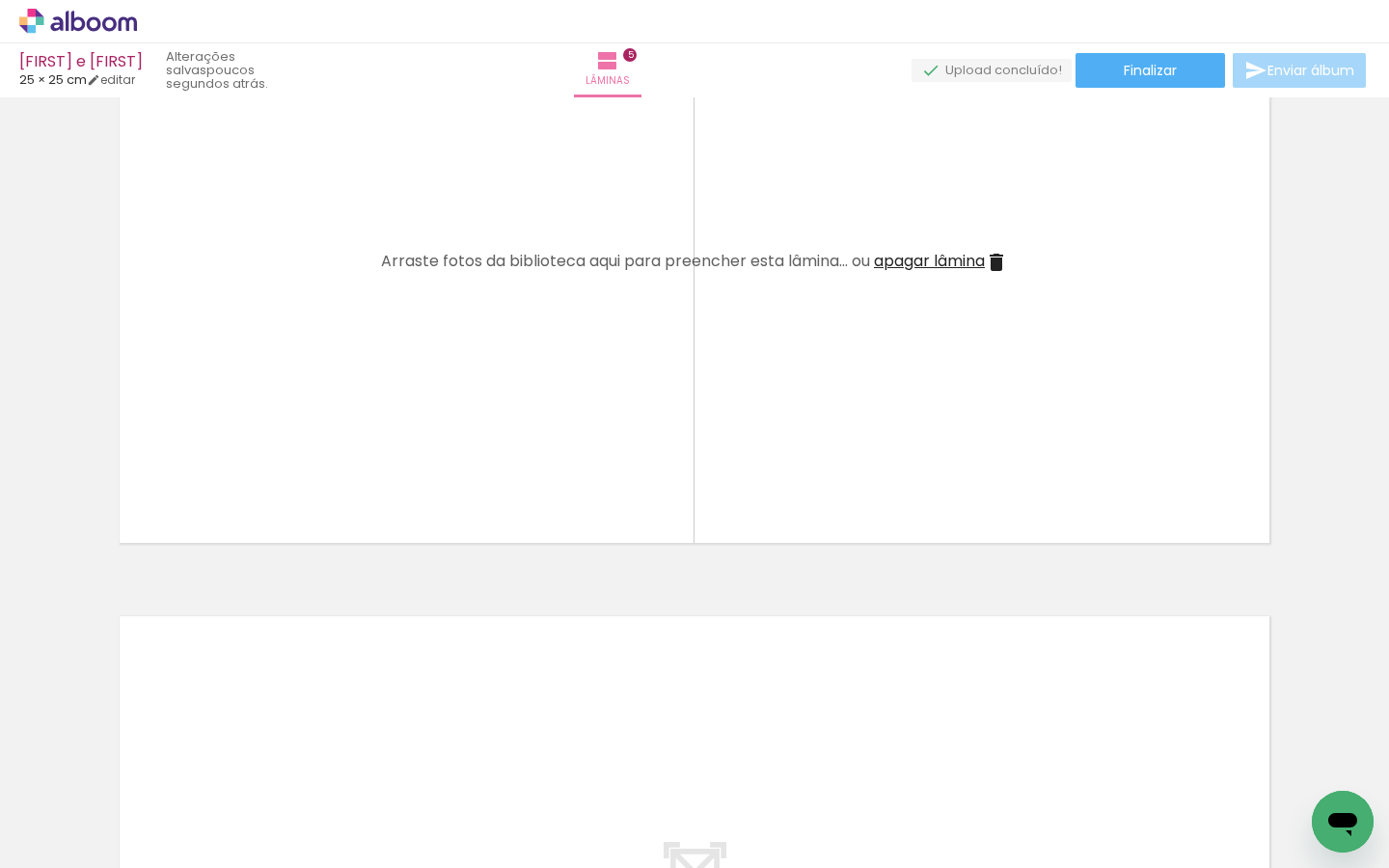 scroll, scrollTop: 2734, scrollLeft: 0, axis: vertical 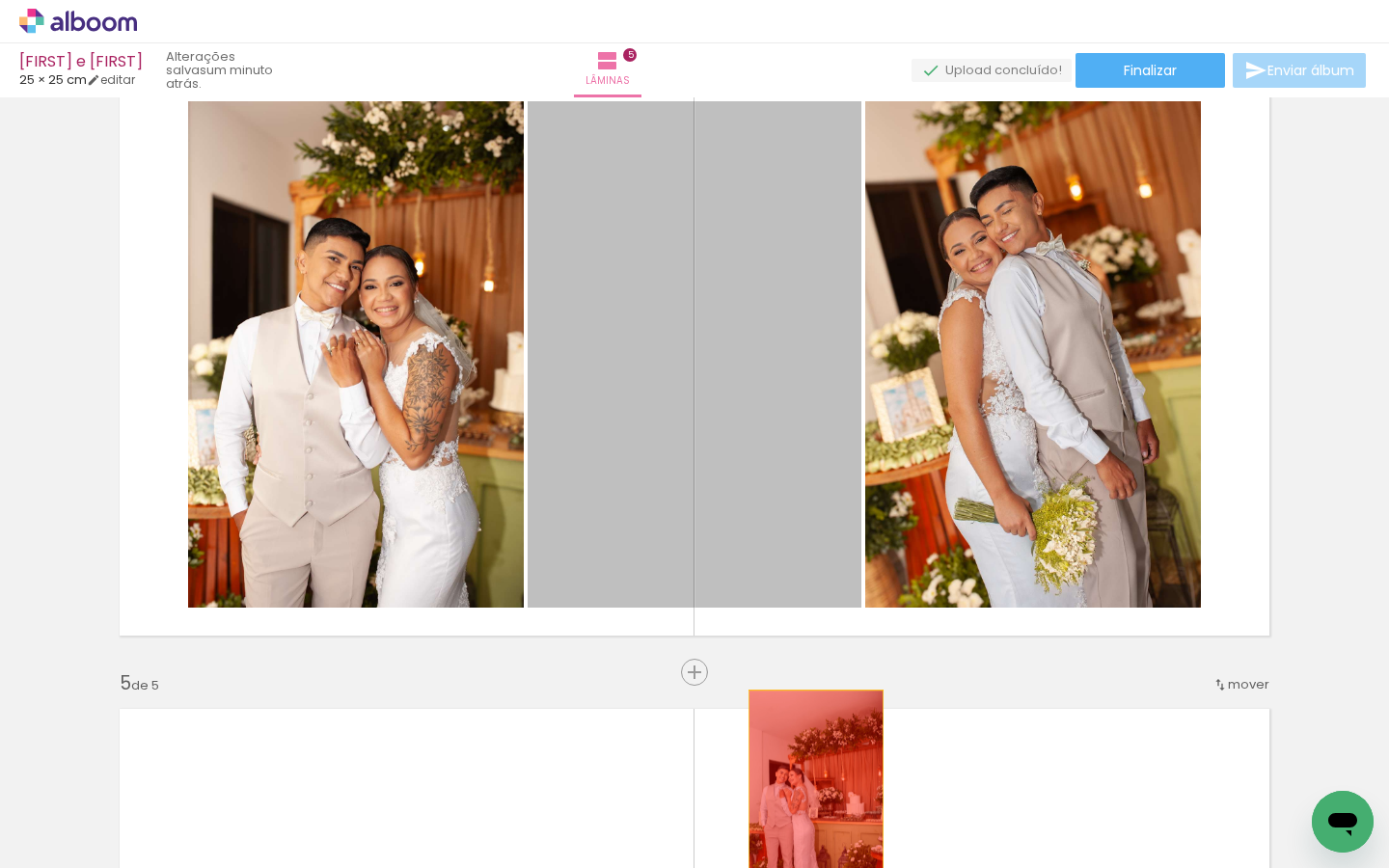 drag, startPoint x: 812, startPoint y: 425, endPoint x: 817, endPoint y: 792, distance: 367.0341 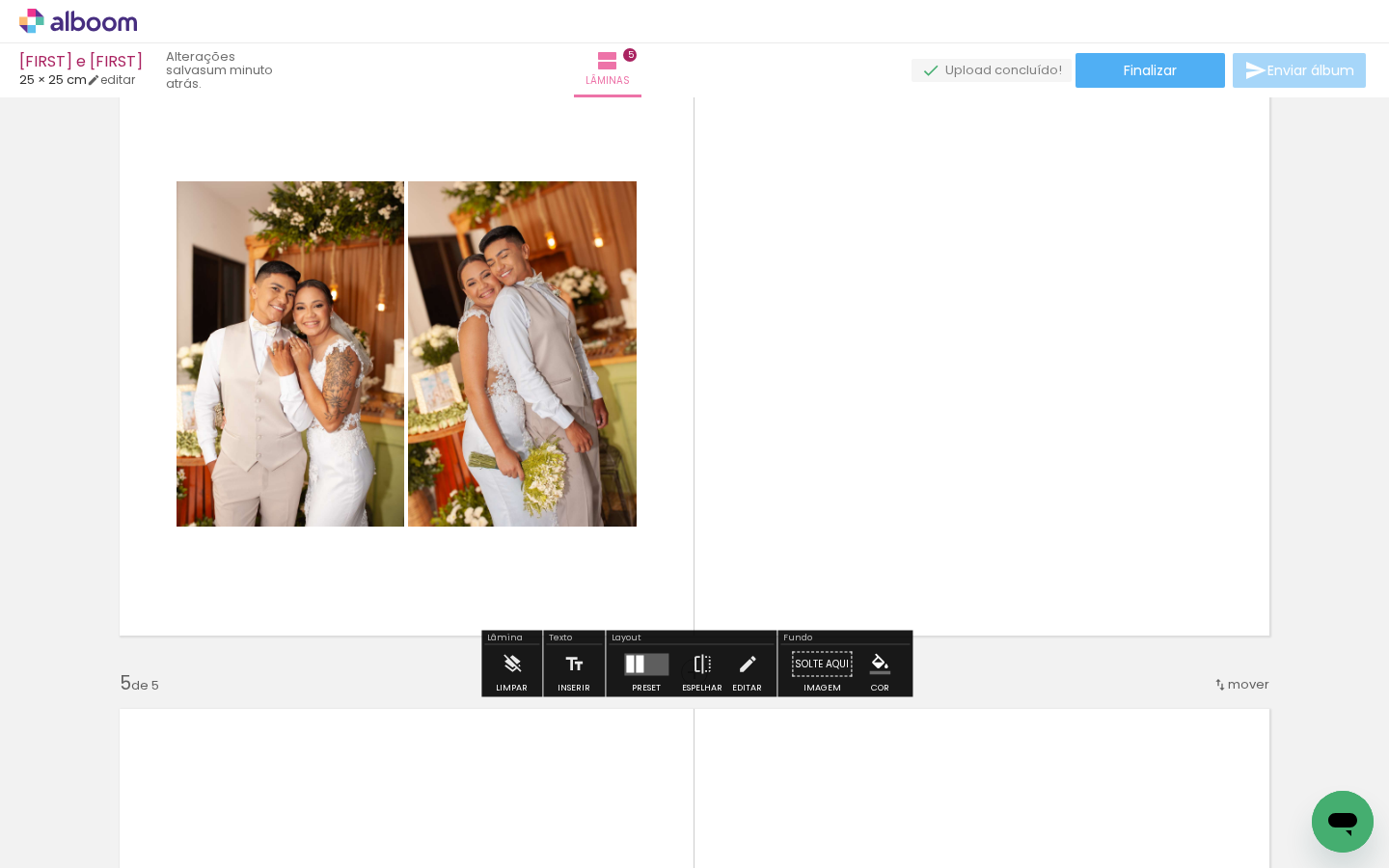 click at bounding box center [694, 354] 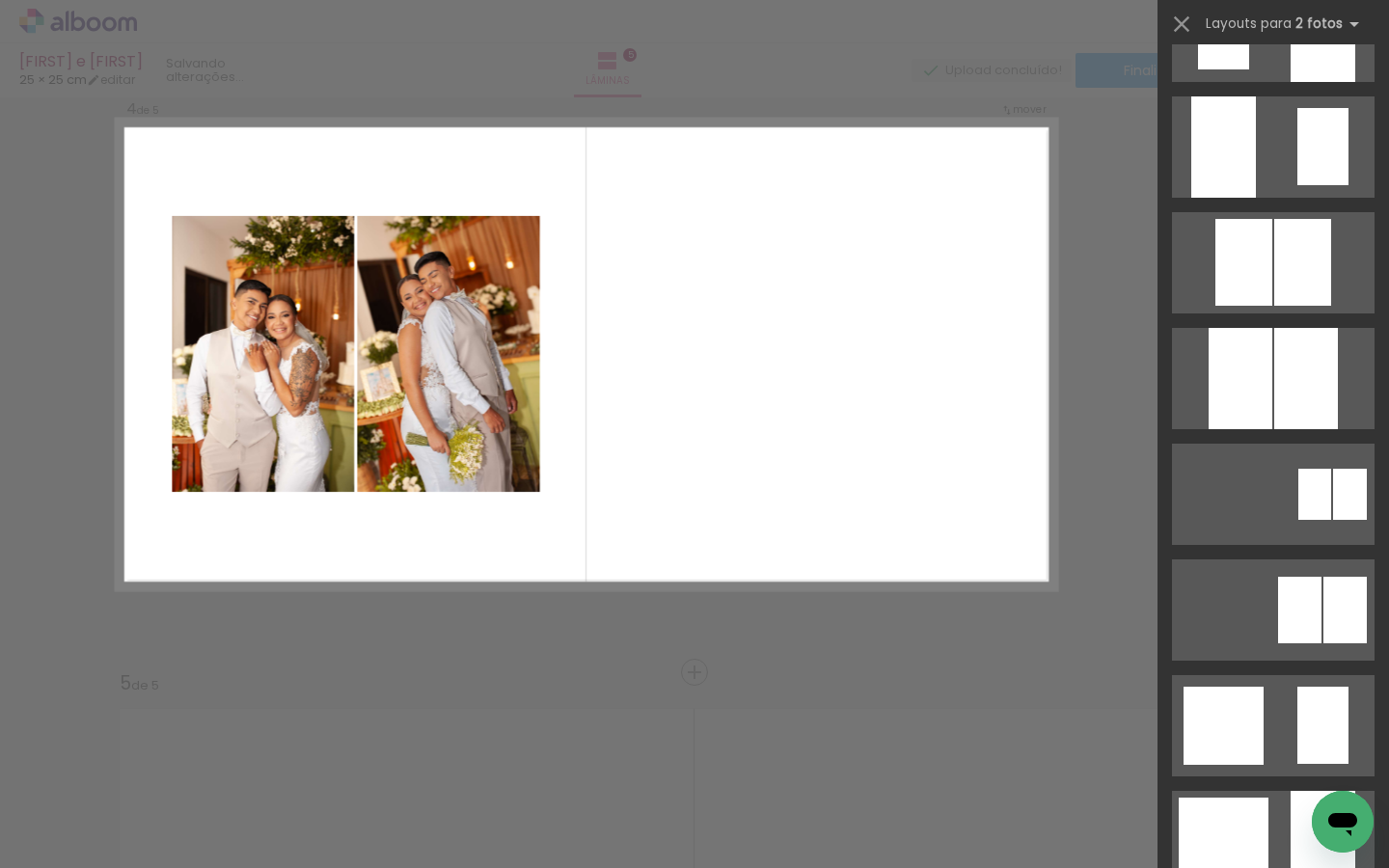 scroll, scrollTop: 0, scrollLeft: 0, axis: both 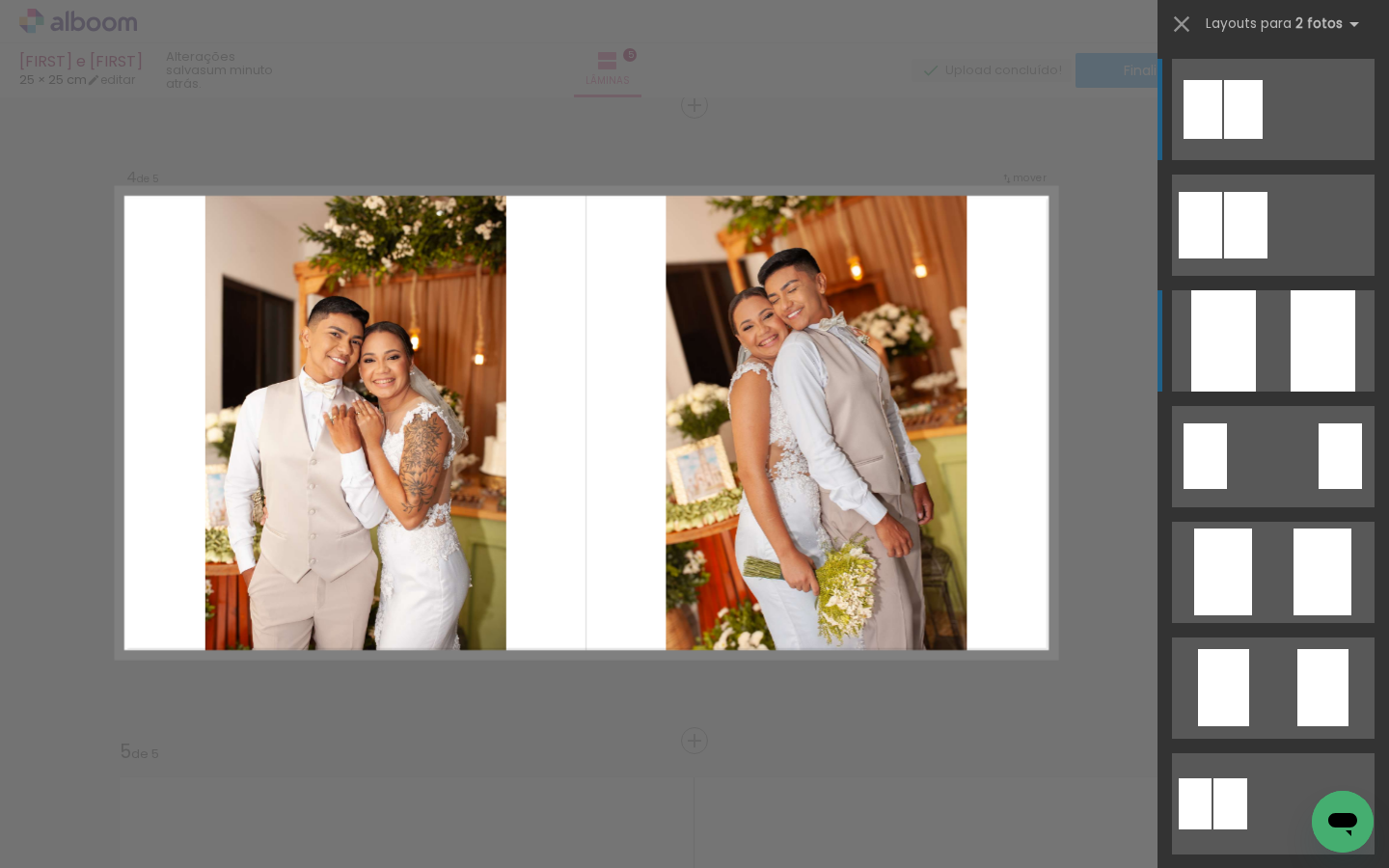 click at bounding box center (1322, 340) 